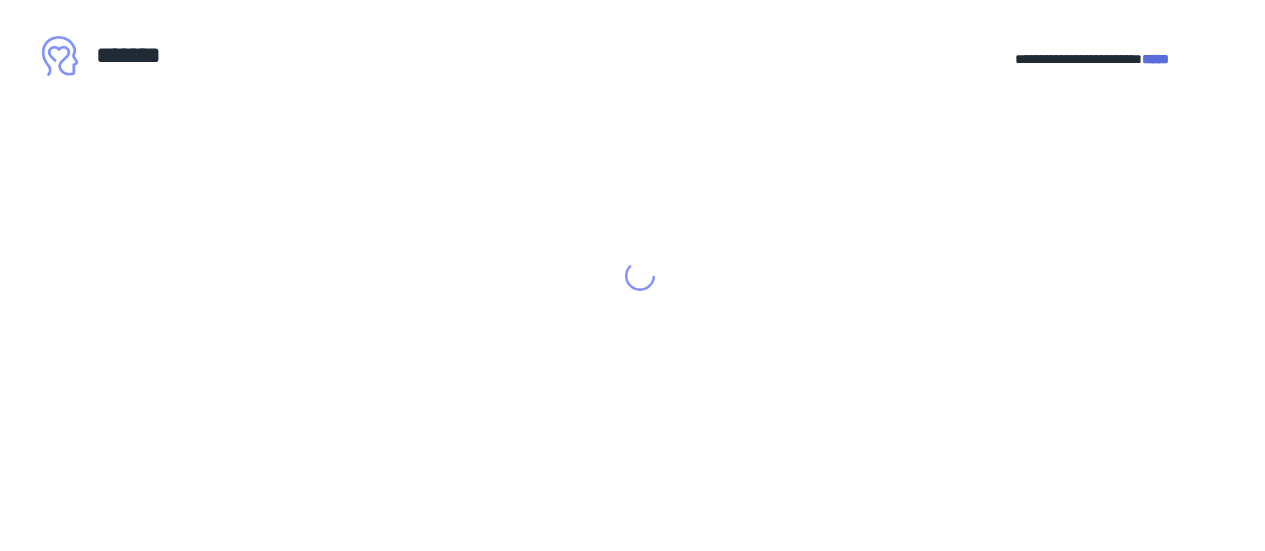 scroll, scrollTop: 0, scrollLeft: 0, axis: both 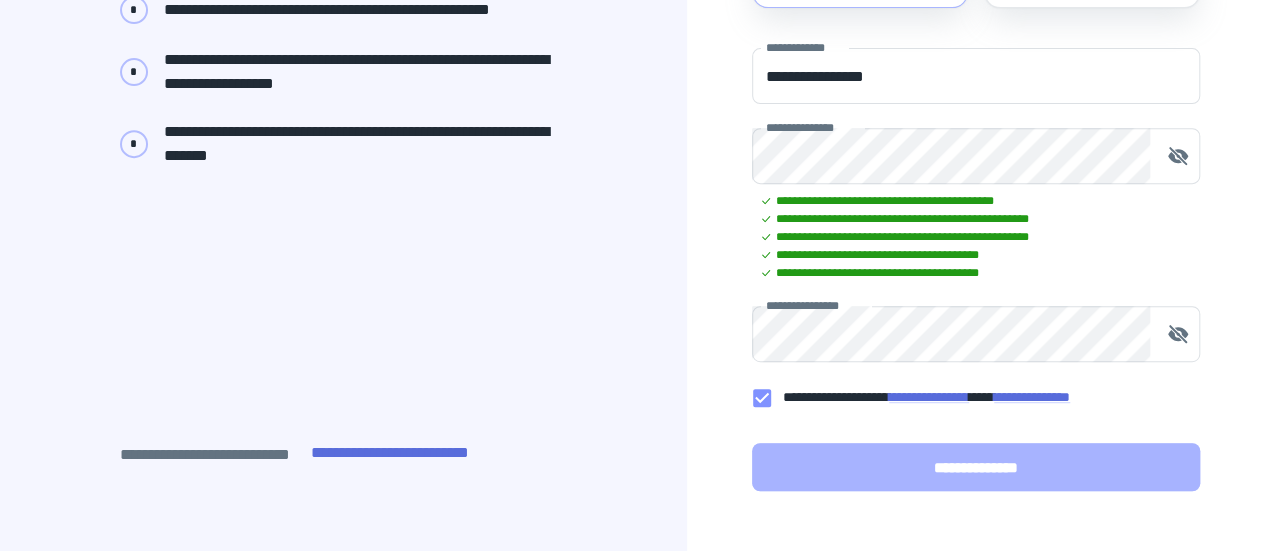 click on "**********" at bounding box center (976, 467) 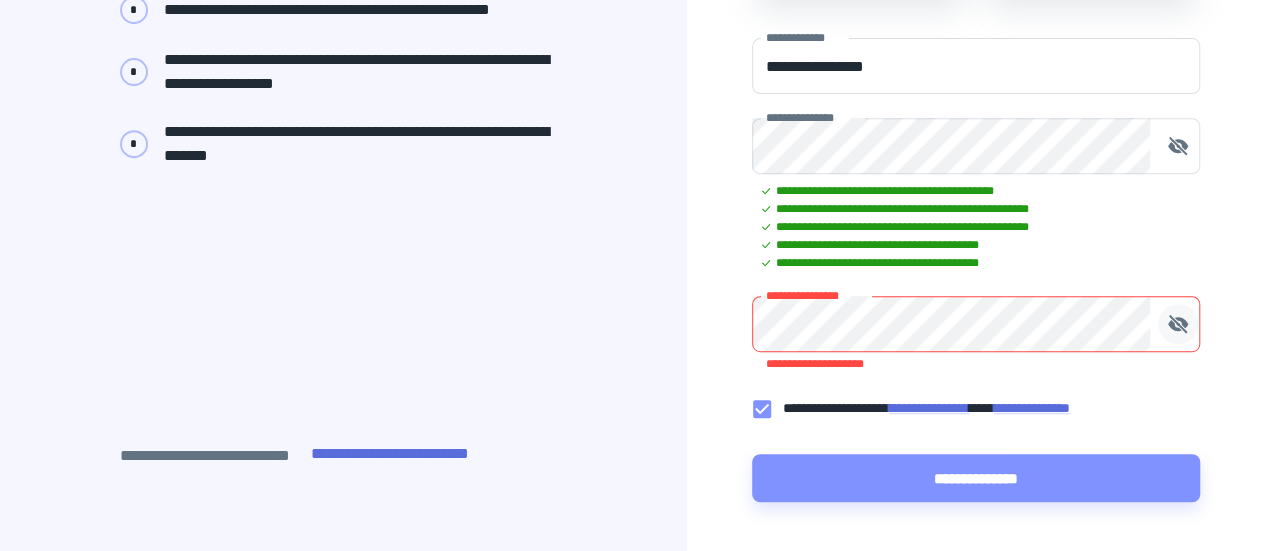 click 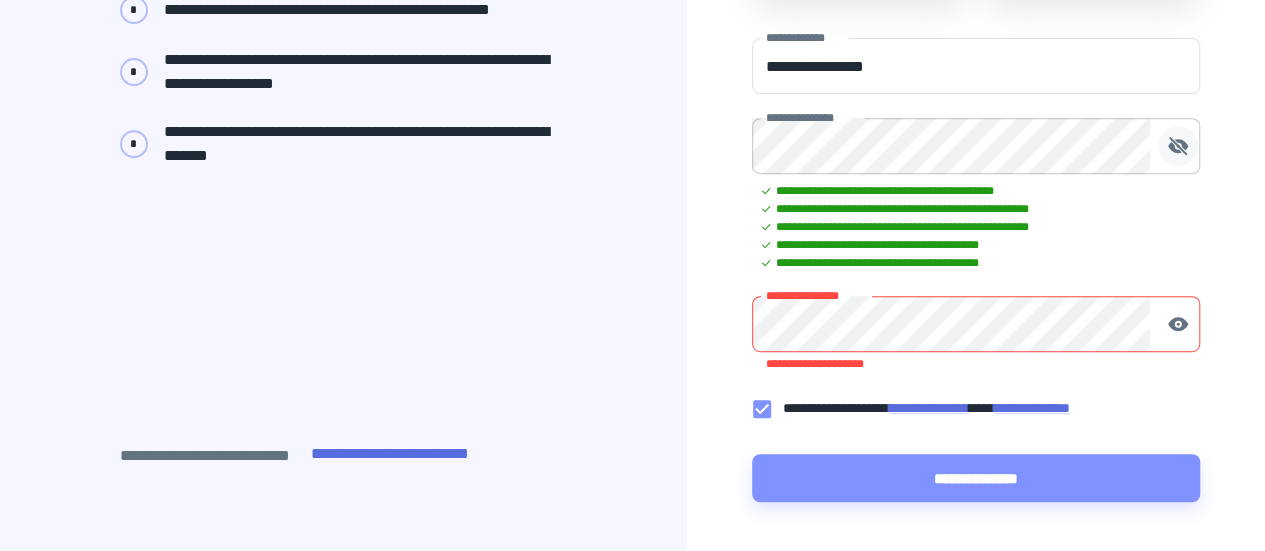 click 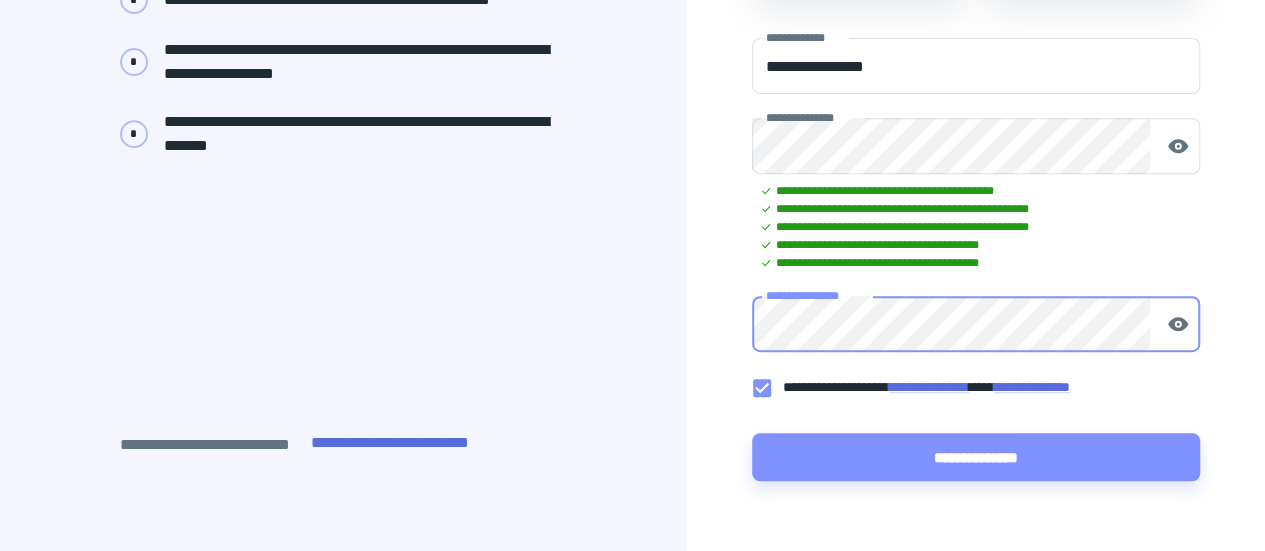 scroll, scrollTop: 364, scrollLeft: 0, axis: vertical 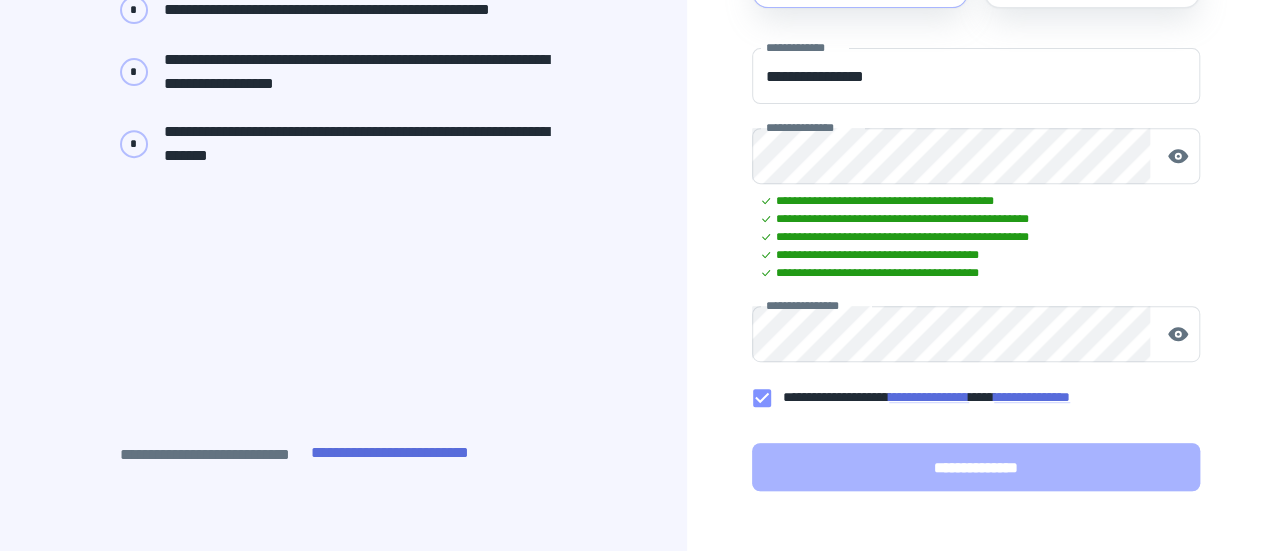 click on "**********" at bounding box center (976, 467) 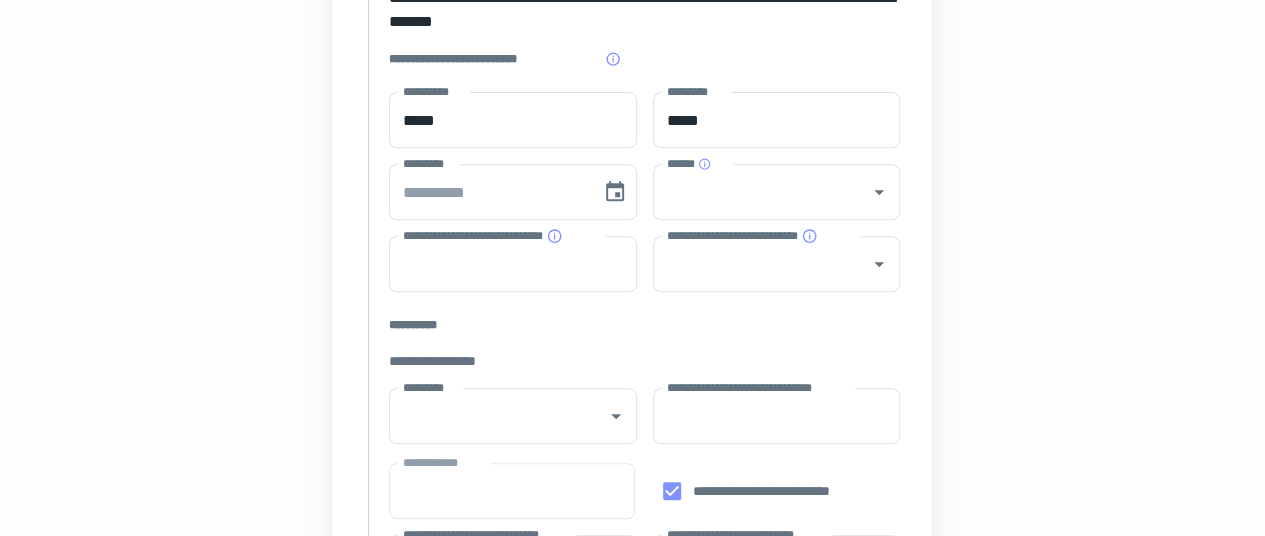 scroll, scrollTop: 329, scrollLeft: 0, axis: vertical 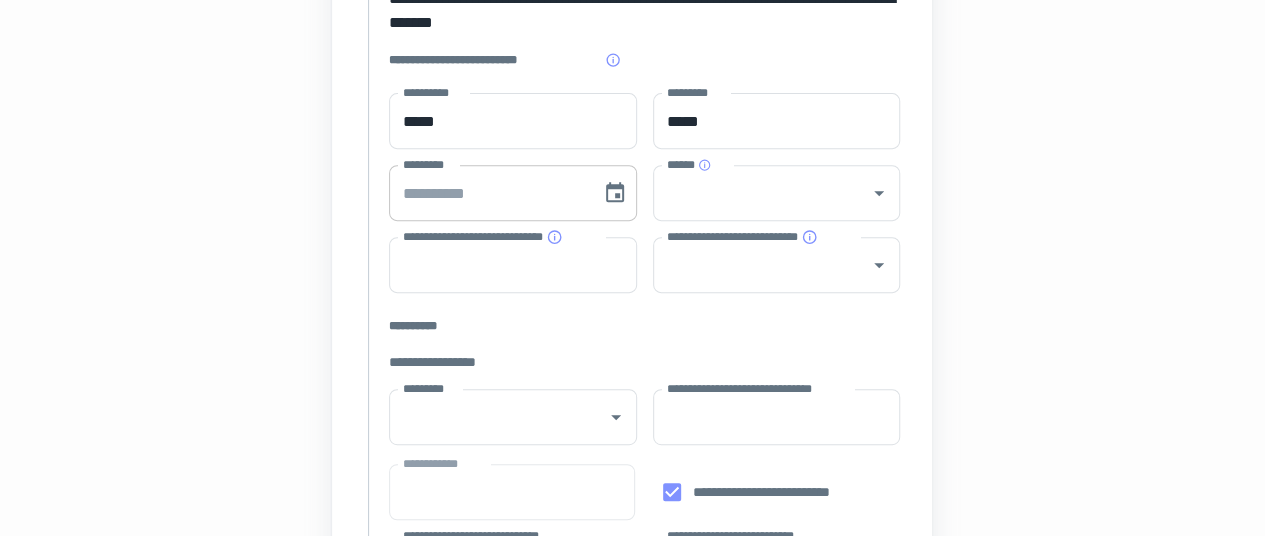 type on "**********" 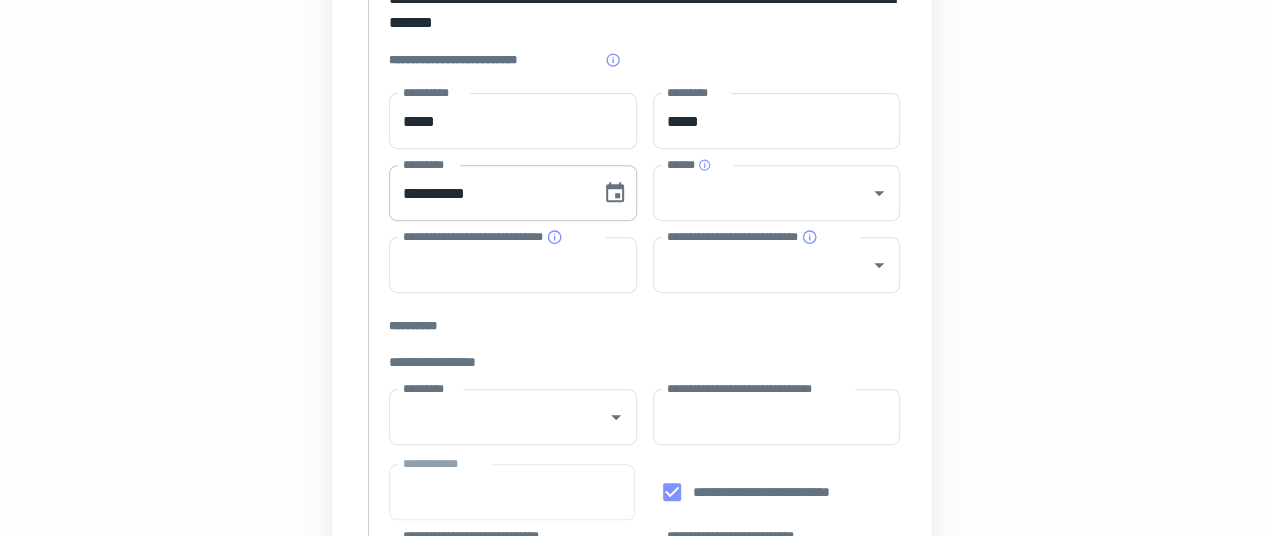 click on "**********" at bounding box center (488, 193) 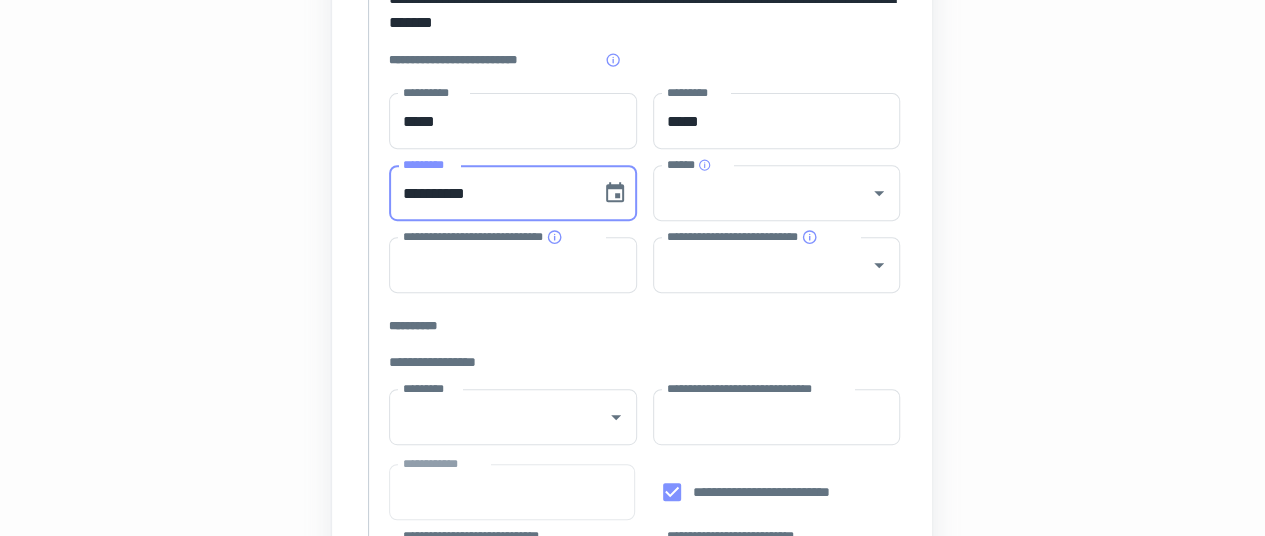 type 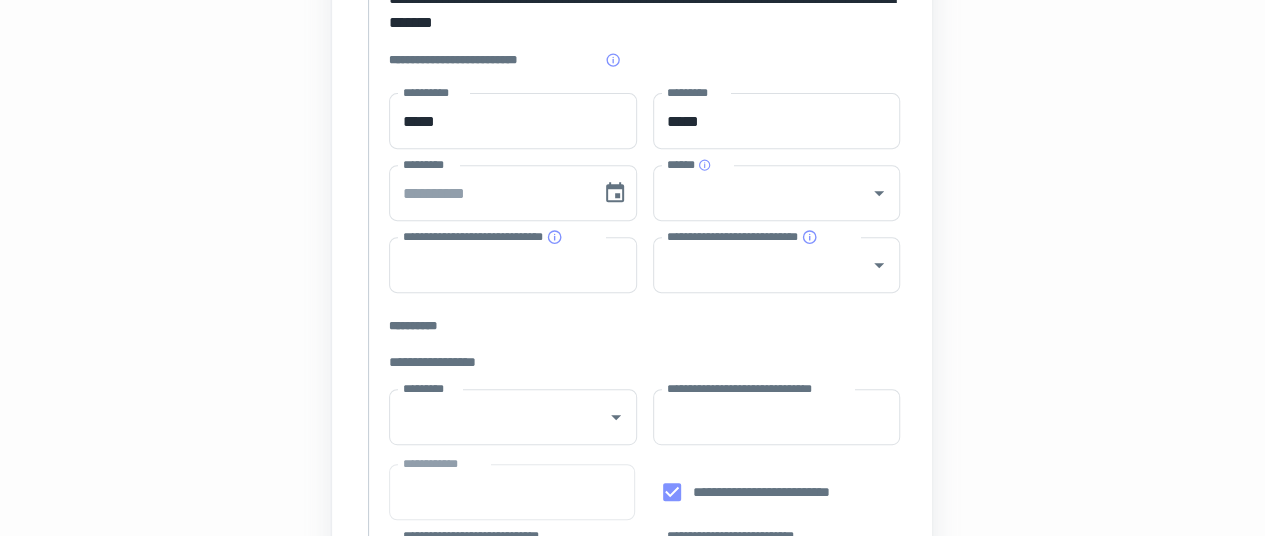 click on "**********" at bounding box center (632, 561) 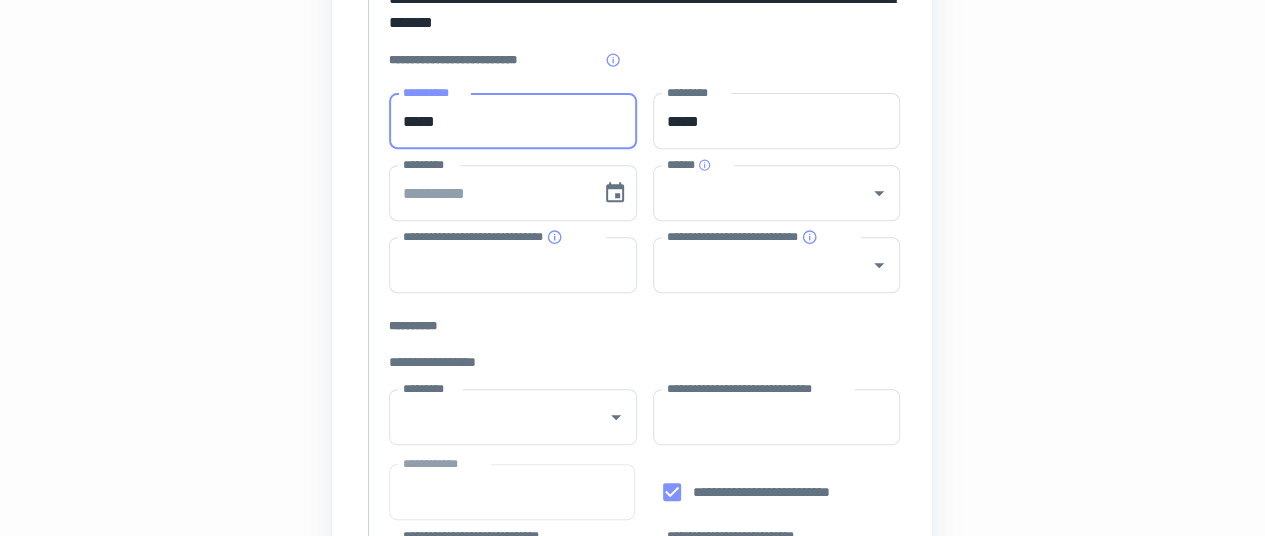 click on "*****" at bounding box center (513, 121) 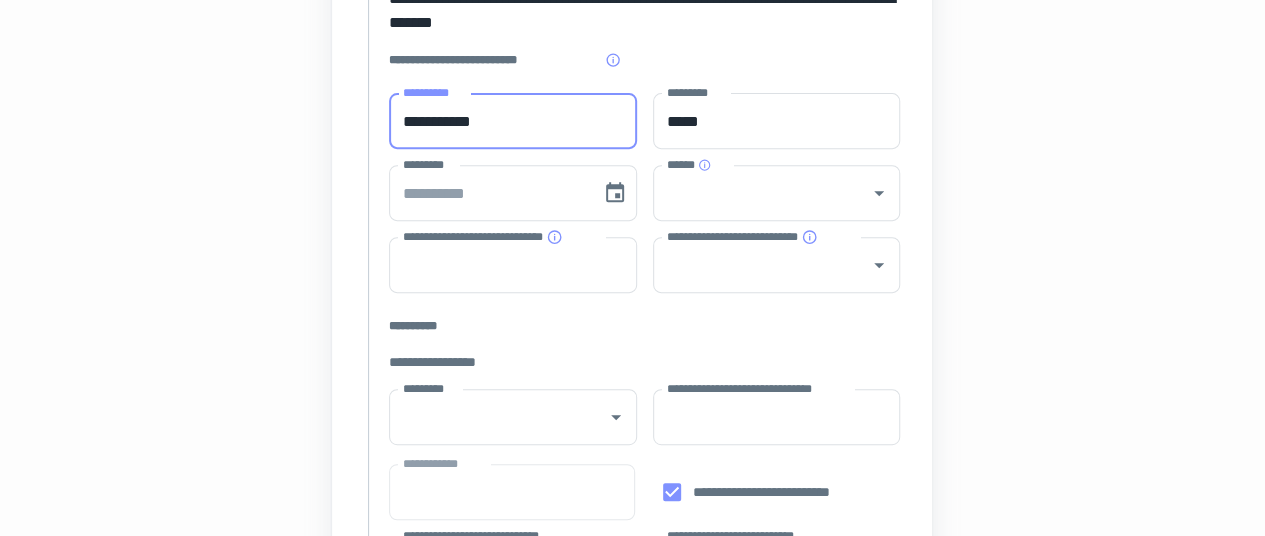 type on "**********" 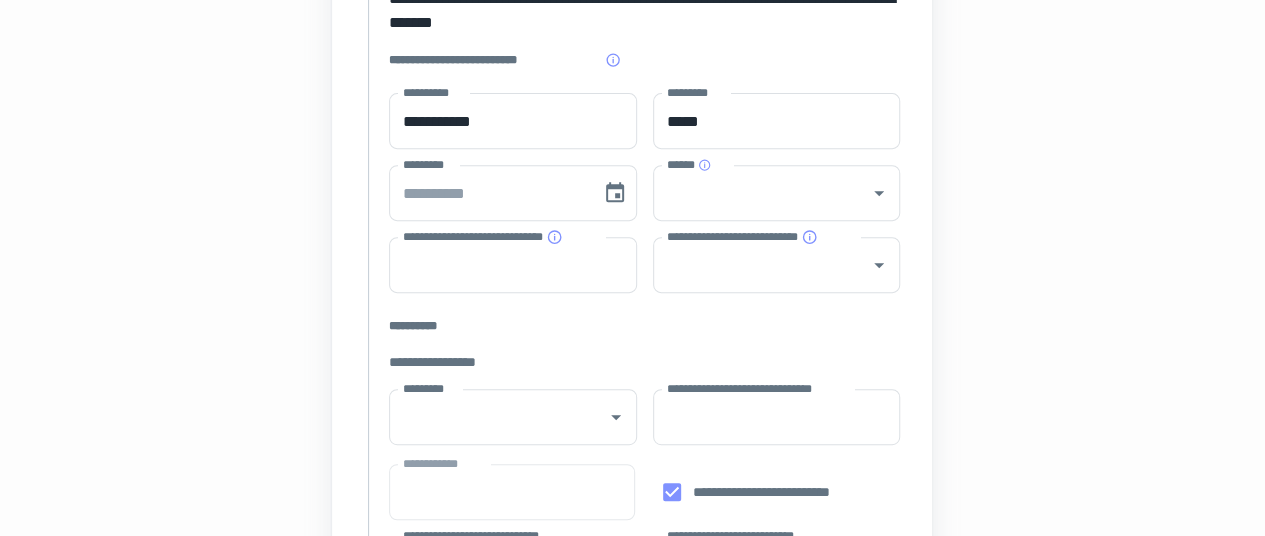 click on "**********" at bounding box center [632, 561] 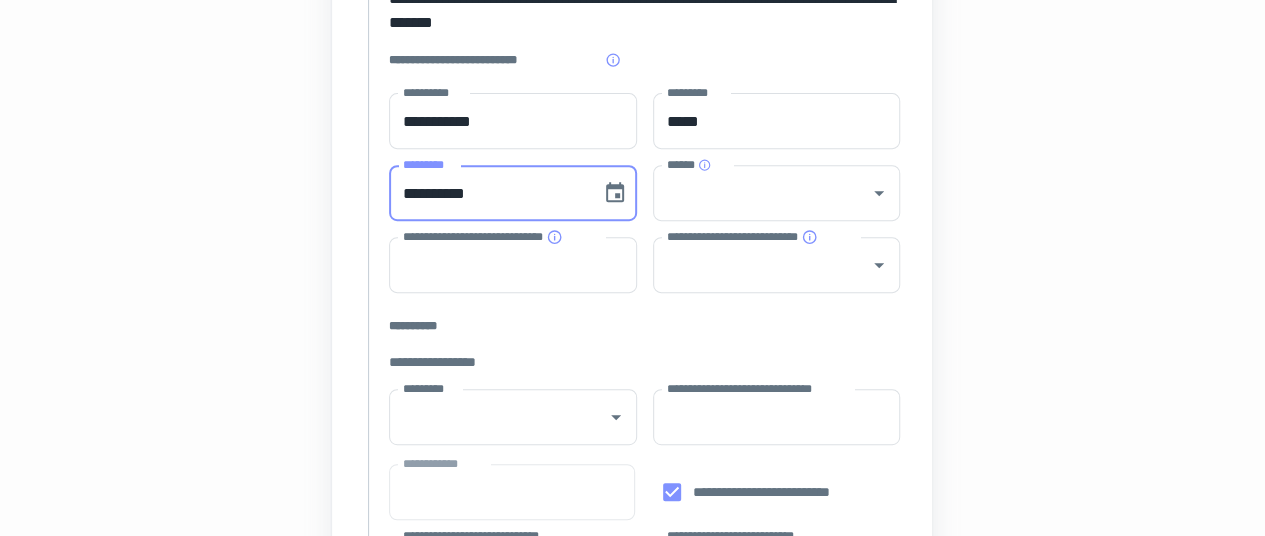 click on "**********" at bounding box center (488, 193) 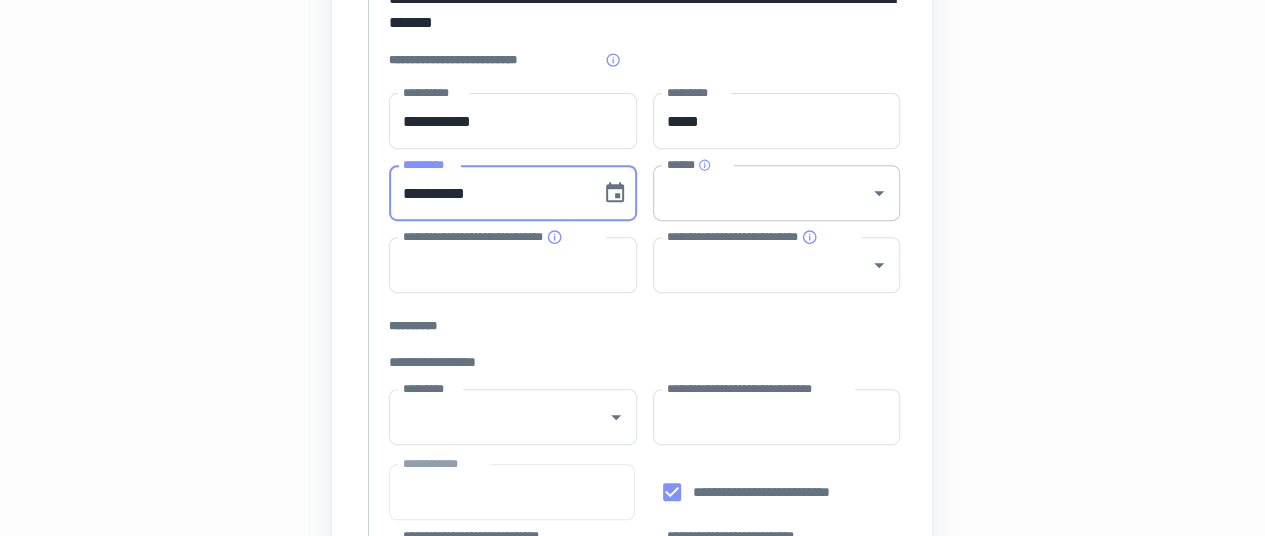 type on "**********" 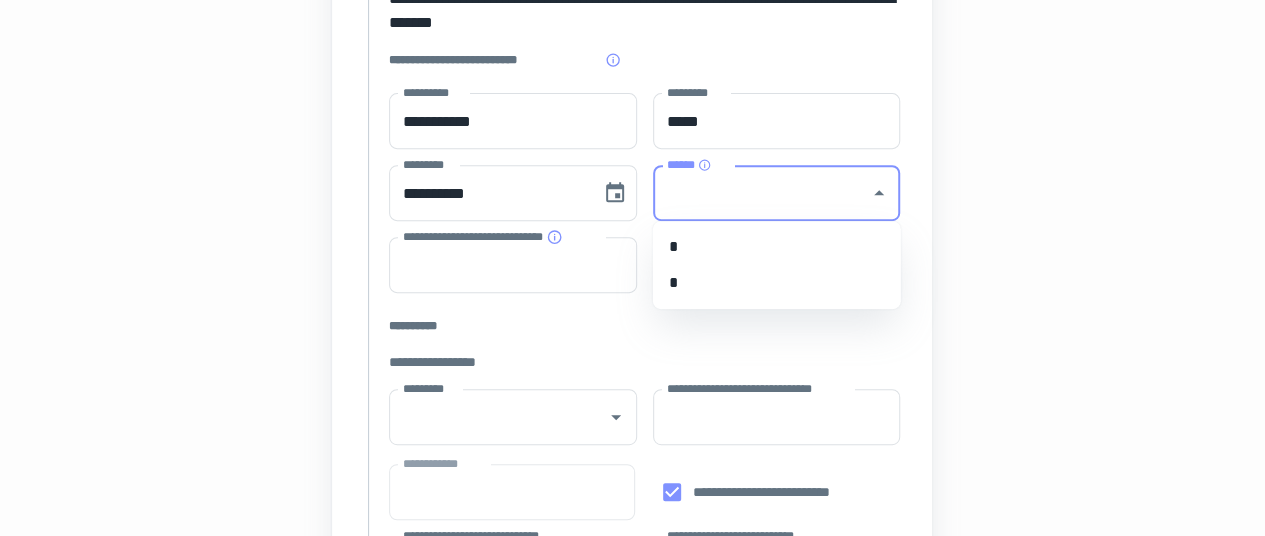 click on "******" at bounding box center (762, 193) 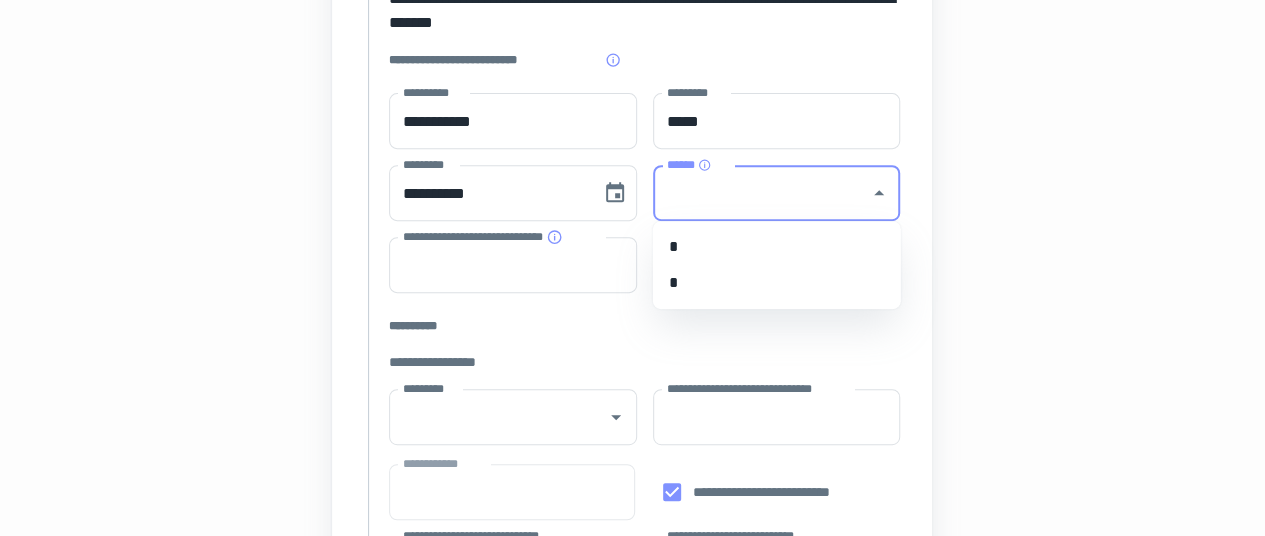 click on "*" at bounding box center [777, 247] 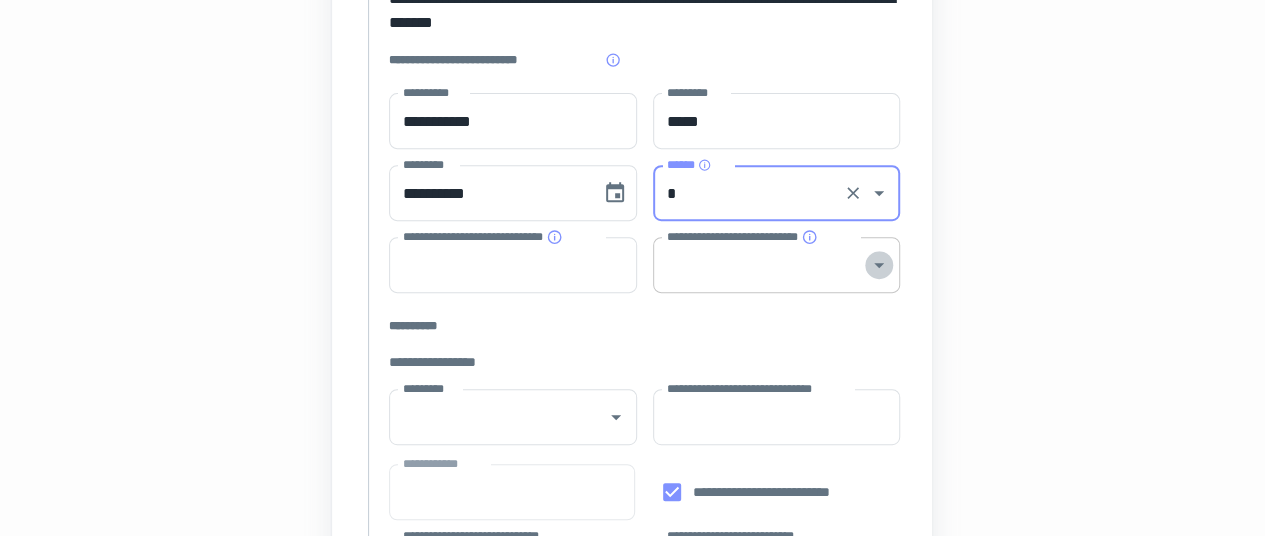 click 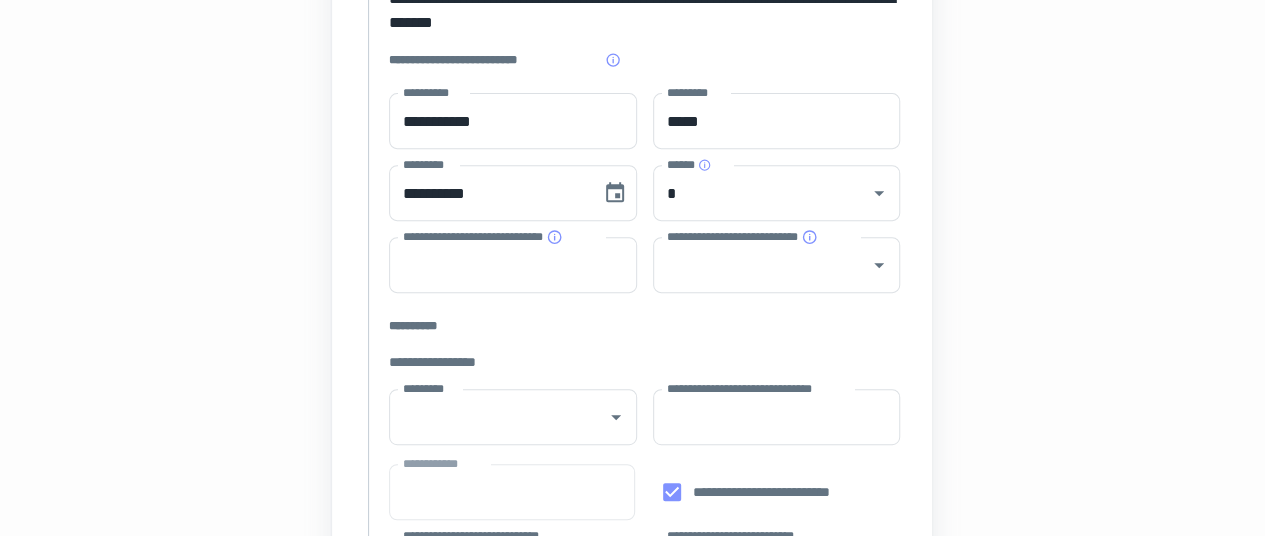 click on "**********" at bounding box center [632, 625] 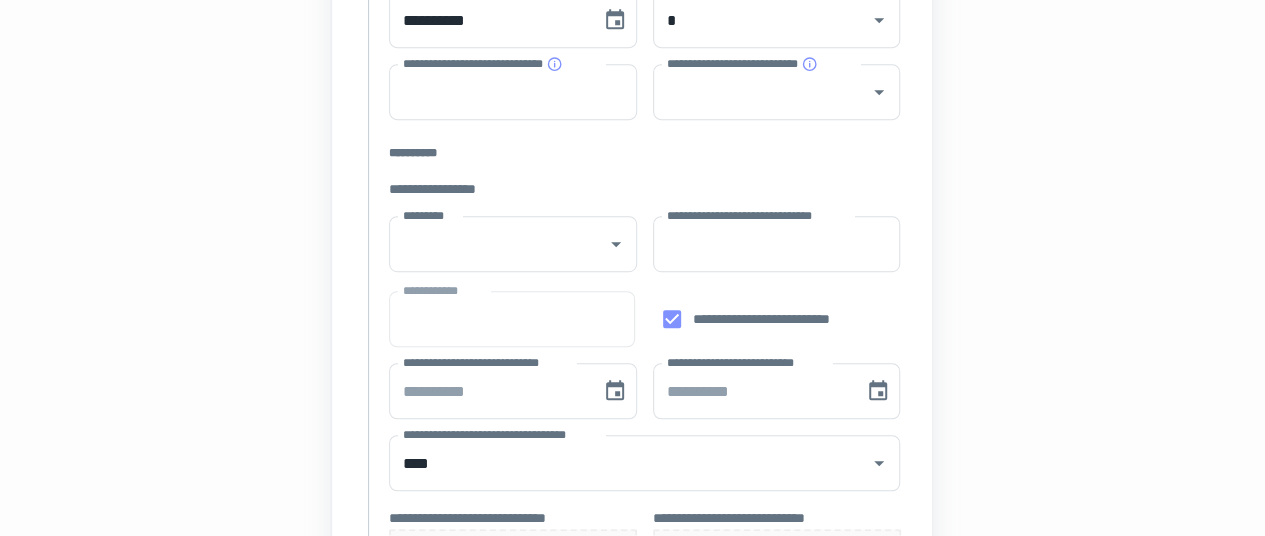 scroll, scrollTop: 503, scrollLeft: 0, axis: vertical 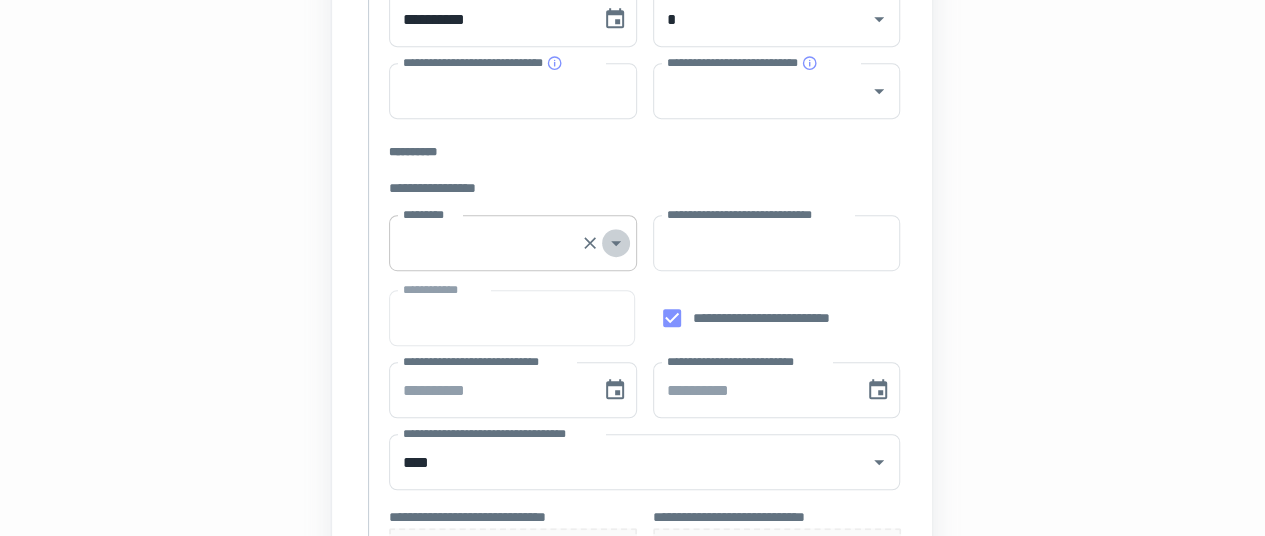 click 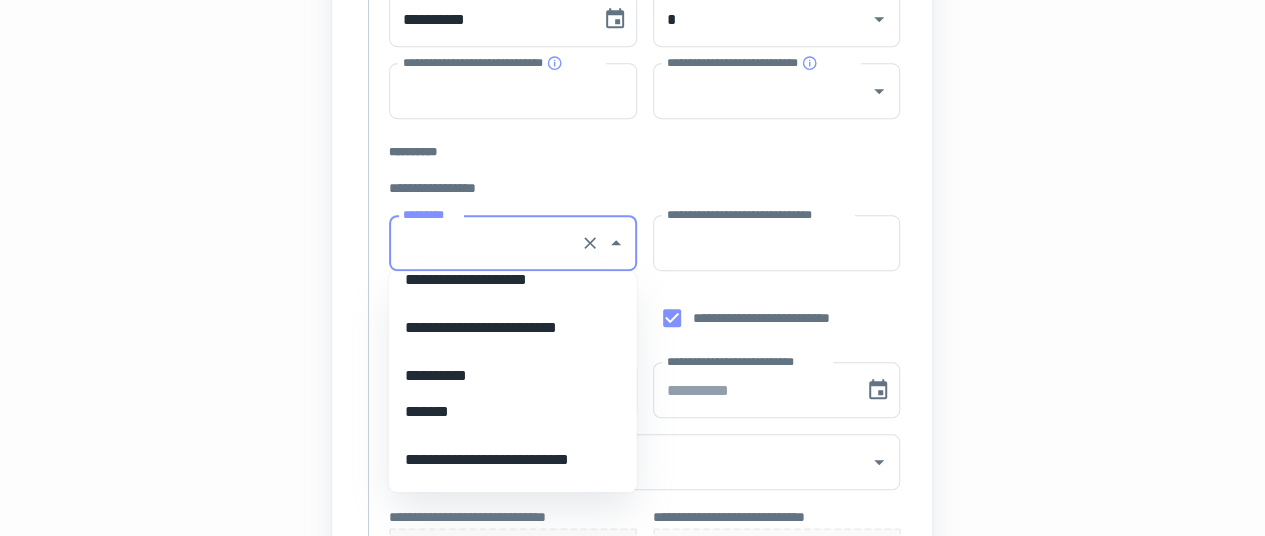 scroll, scrollTop: 11269, scrollLeft: 0, axis: vertical 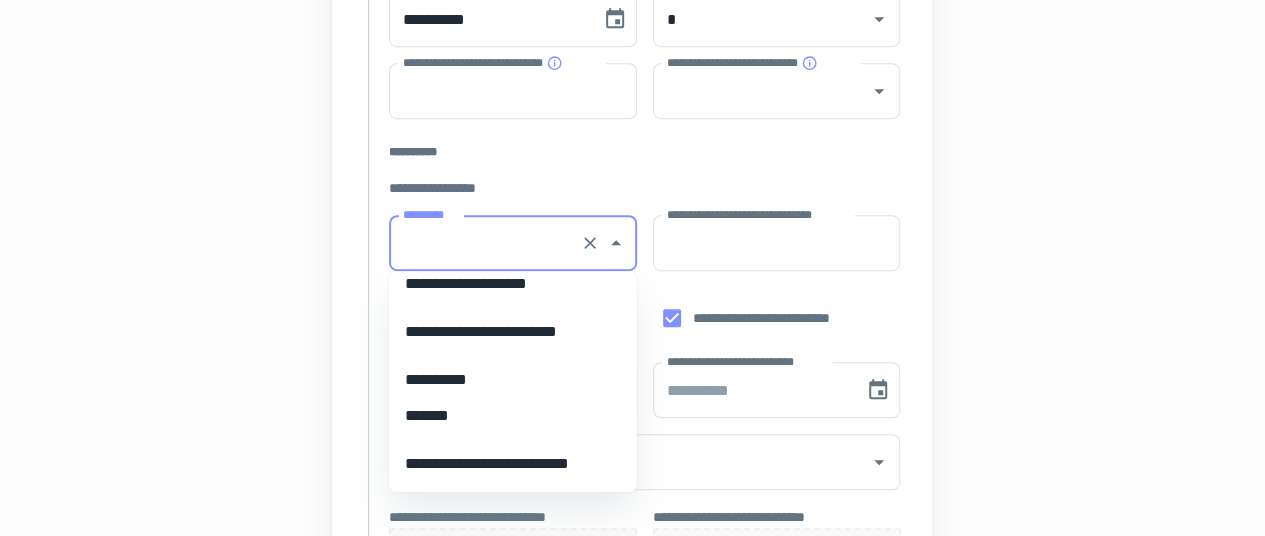 click on "**********" at bounding box center (505, 332) 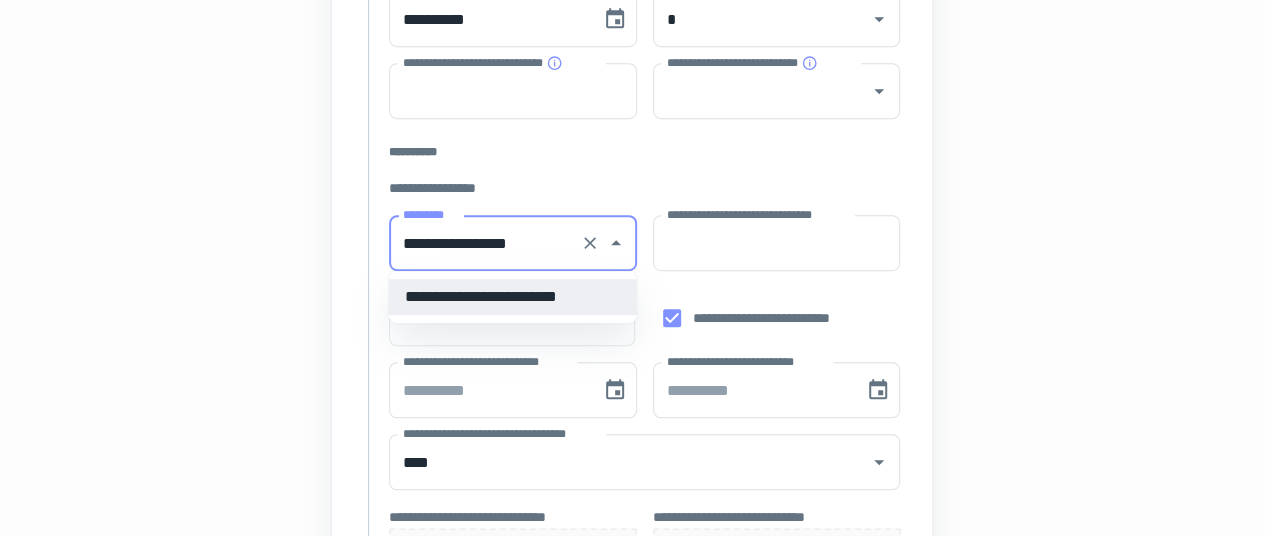 scroll, scrollTop: 0, scrollLeft: 0, axis: both 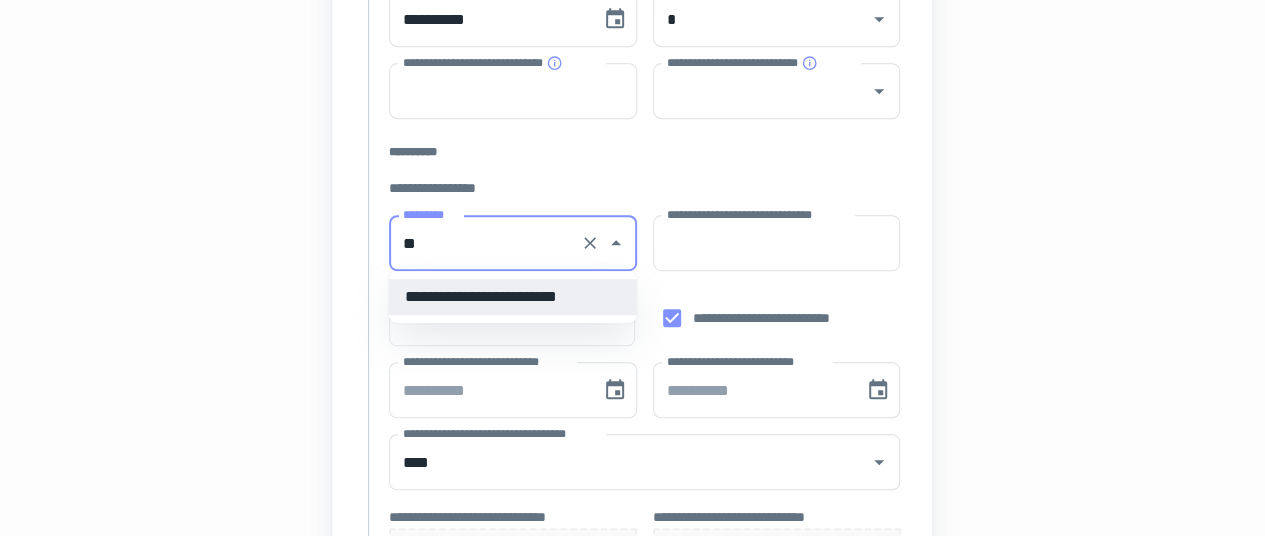 type on "*" 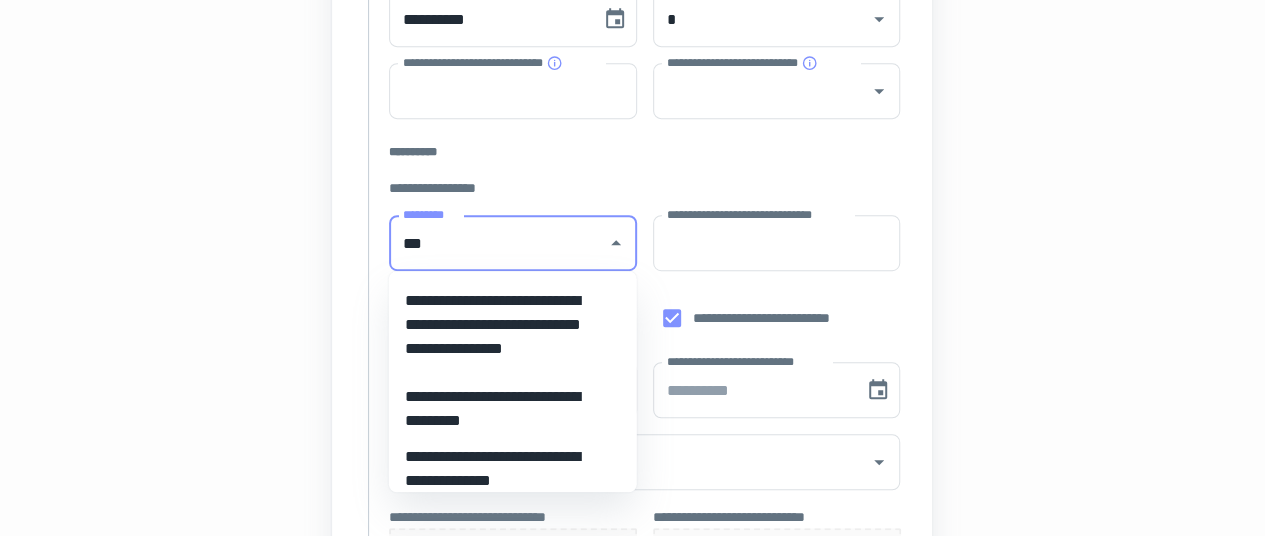 scroll, scrollTop: 0, scrollLeft: 0, axis: both 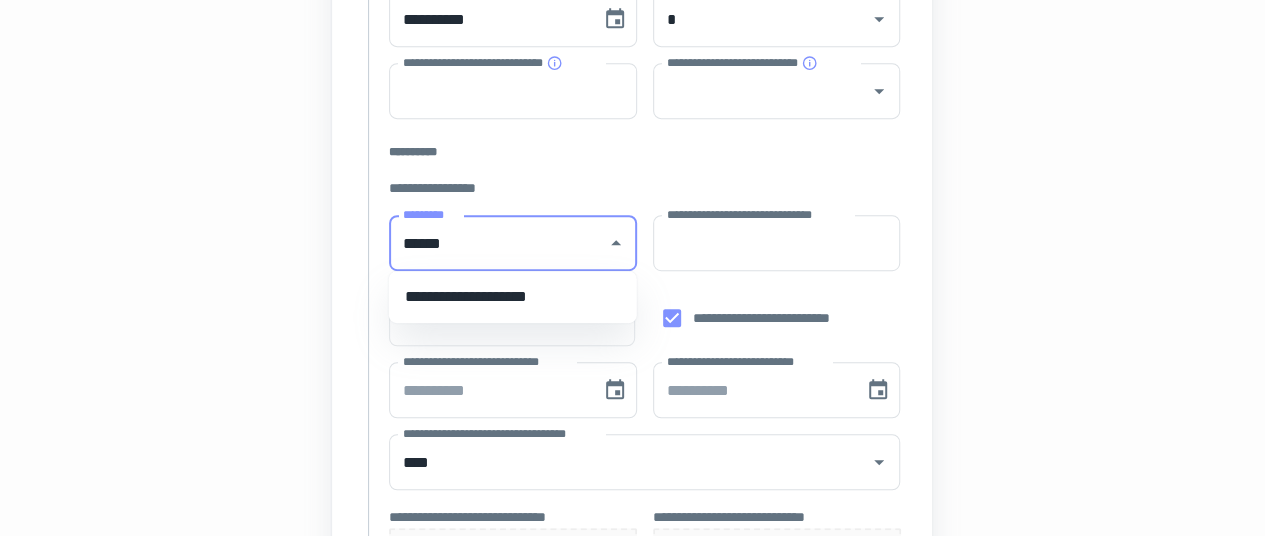 click on "**********" at bounding box center (513, 297) 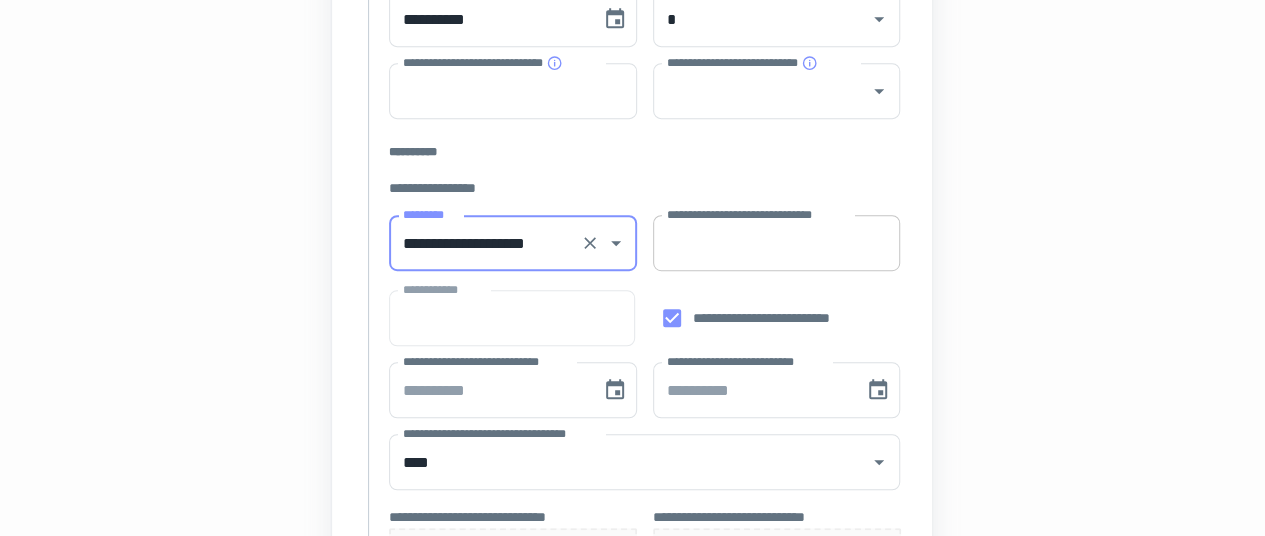 type on "**********" 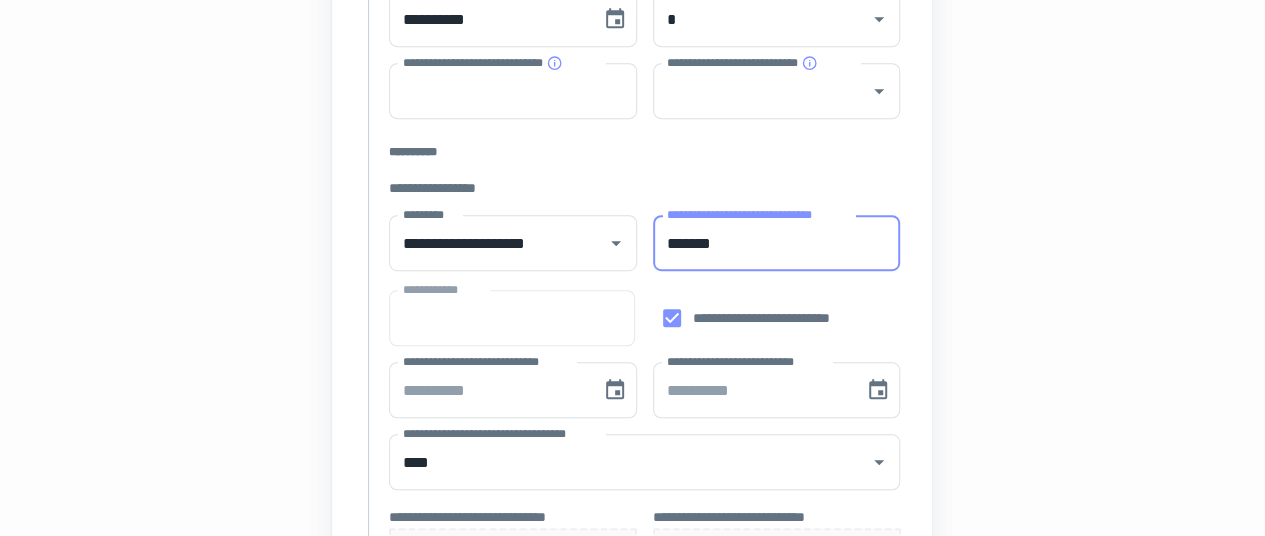 type on "*******" 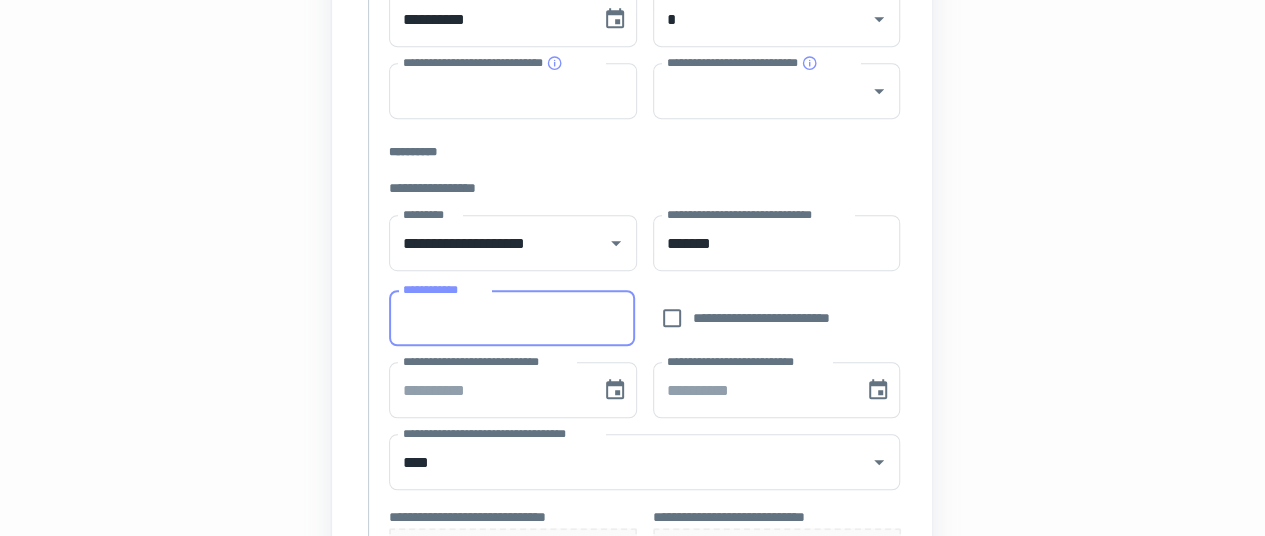 click on "**********" at bounding box center [511, 318] 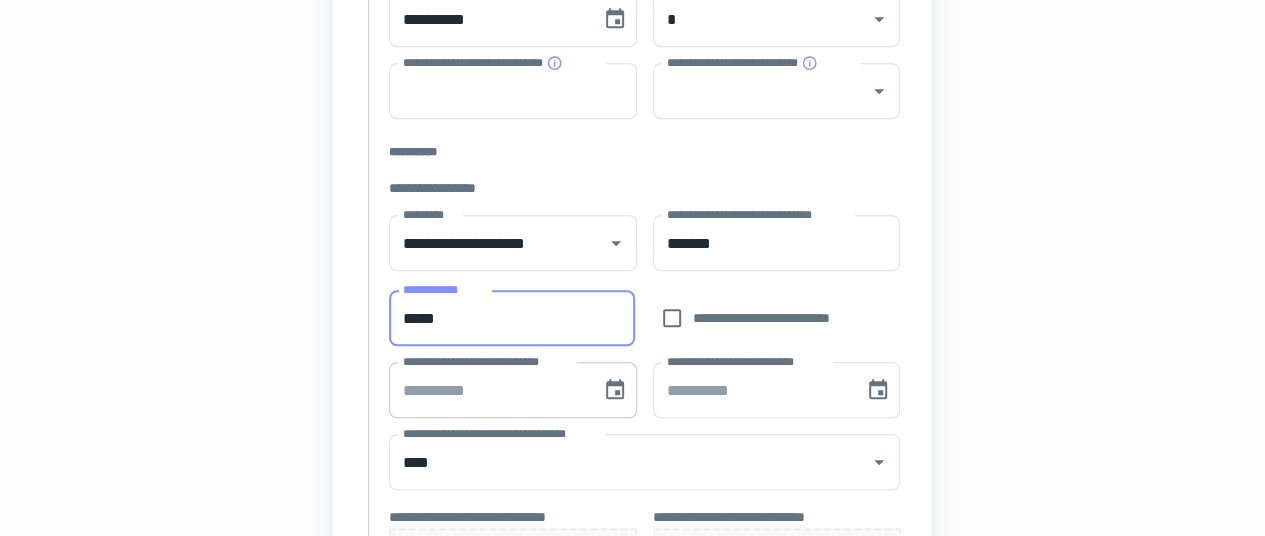 type on "*****" 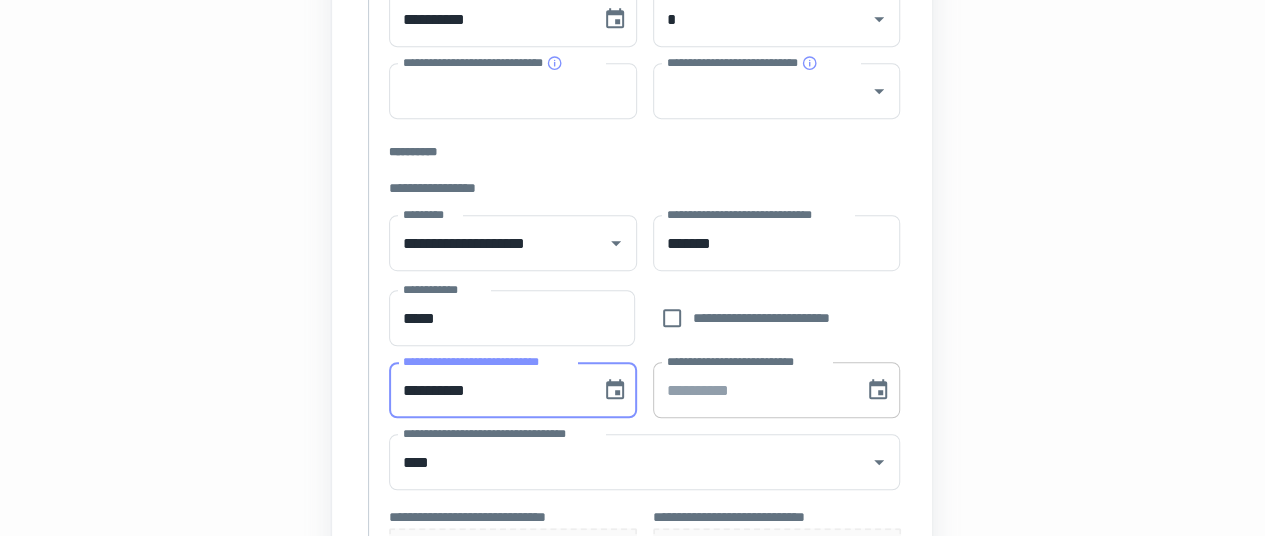 type on "**********" 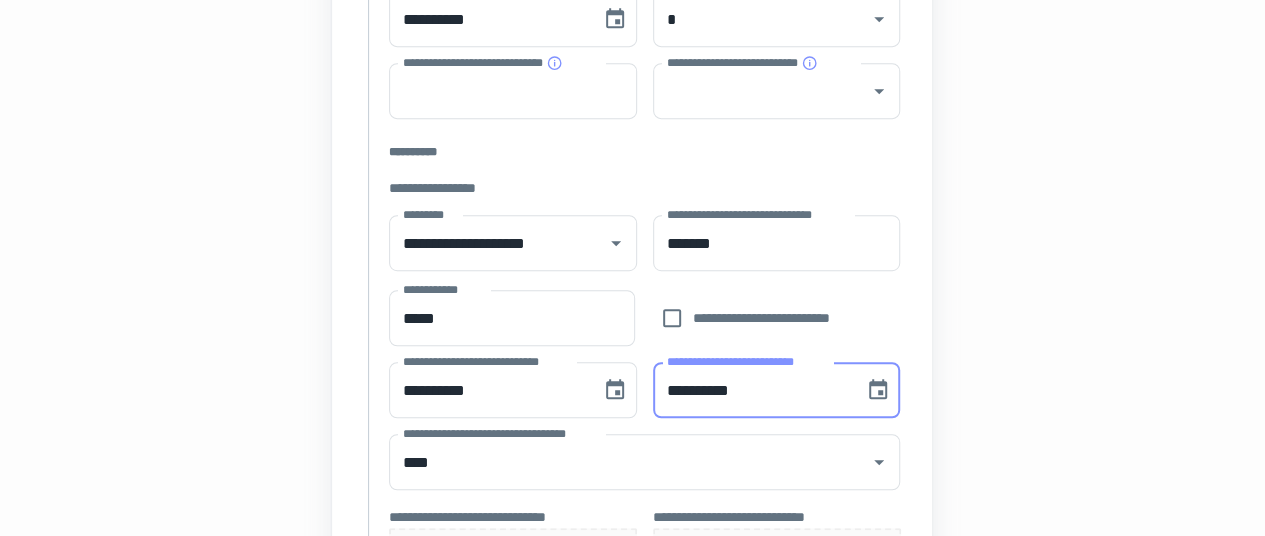 type on "**********" 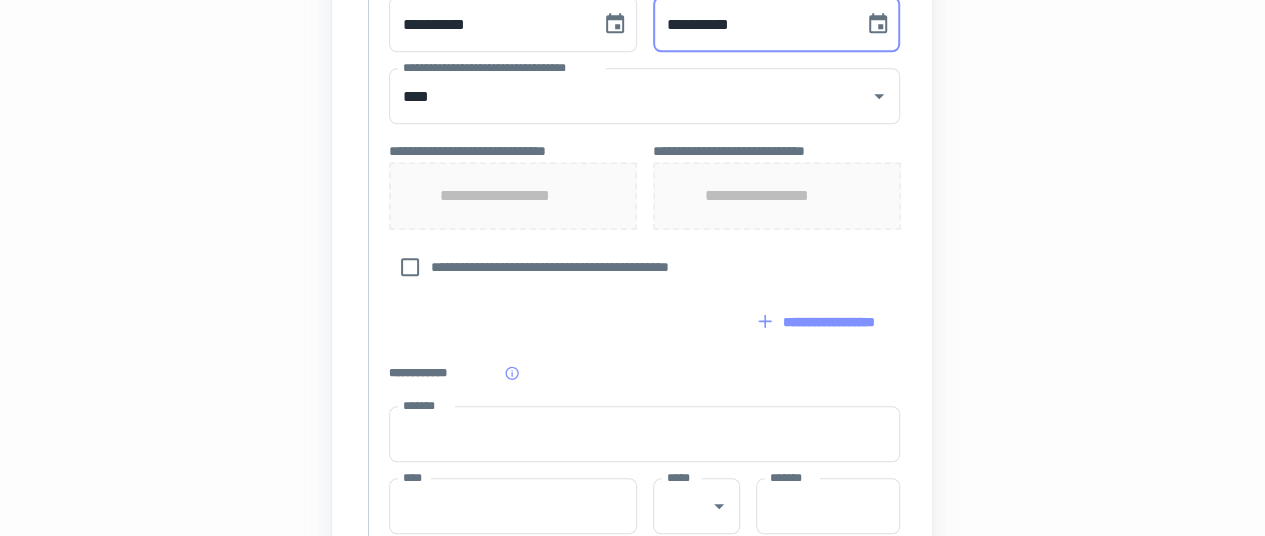 scroll, scrollTop: 870, scrollLeft: 0, axis: vertical 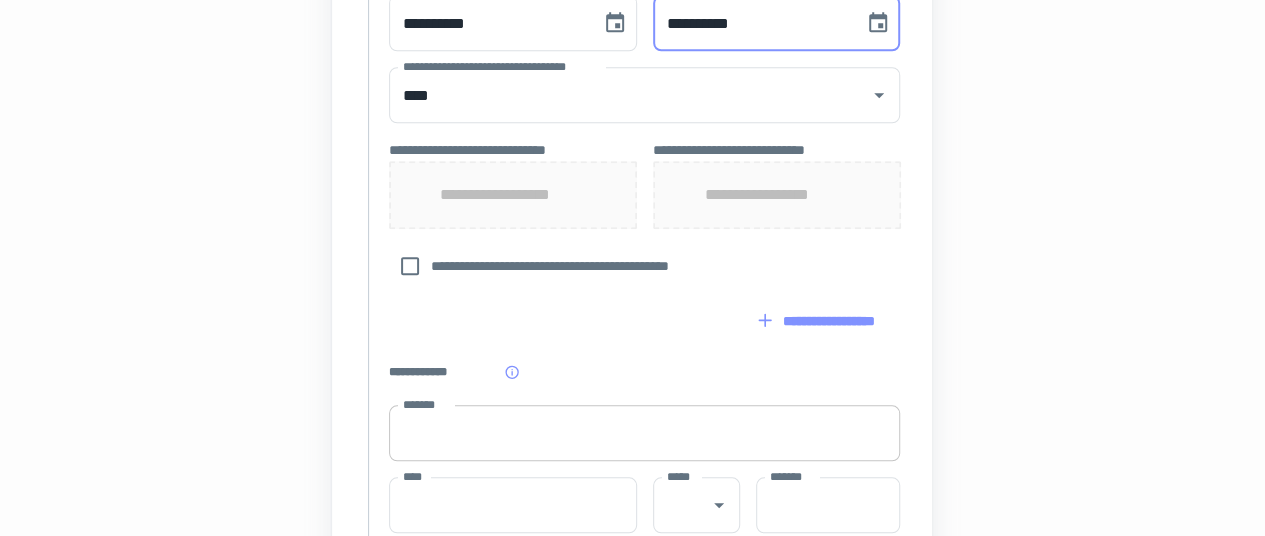 type 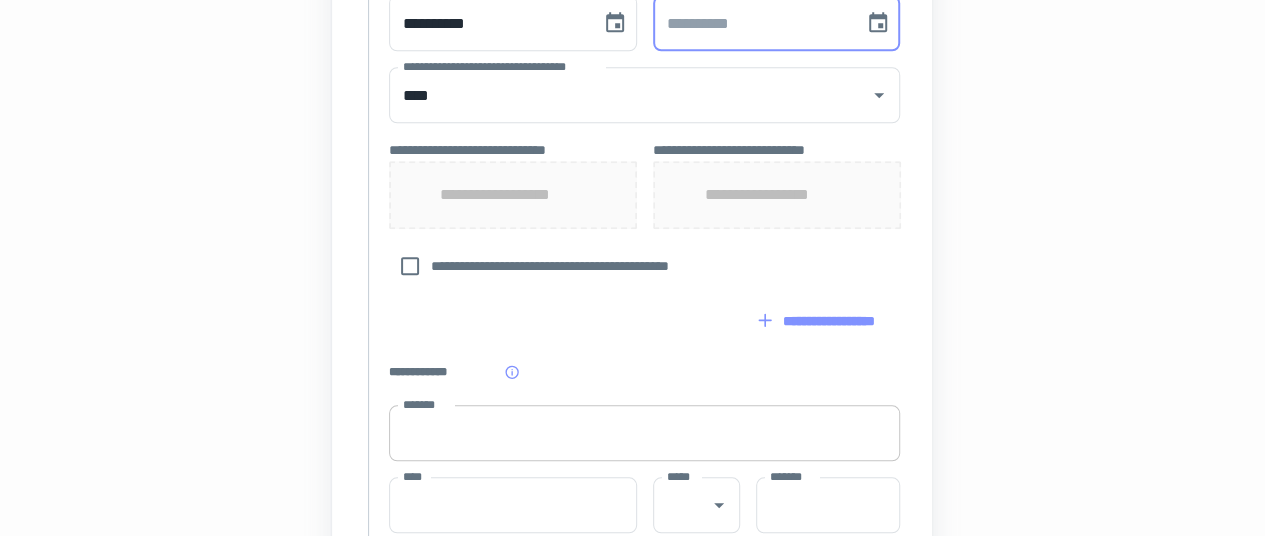 click on "*******" at bounding box center [644, 433] 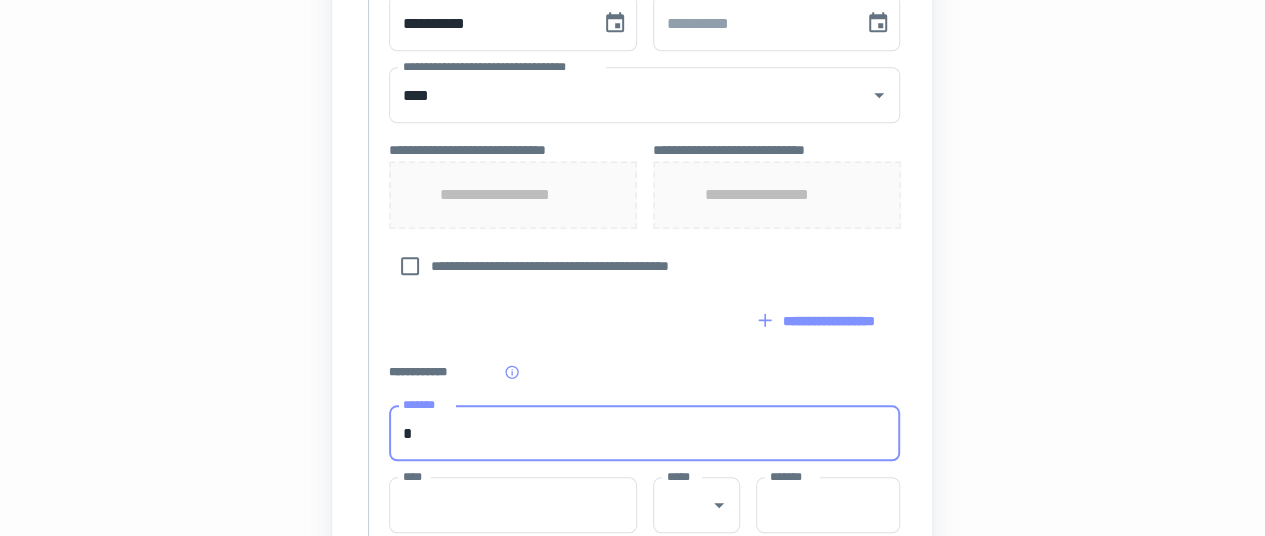 type on "**********" 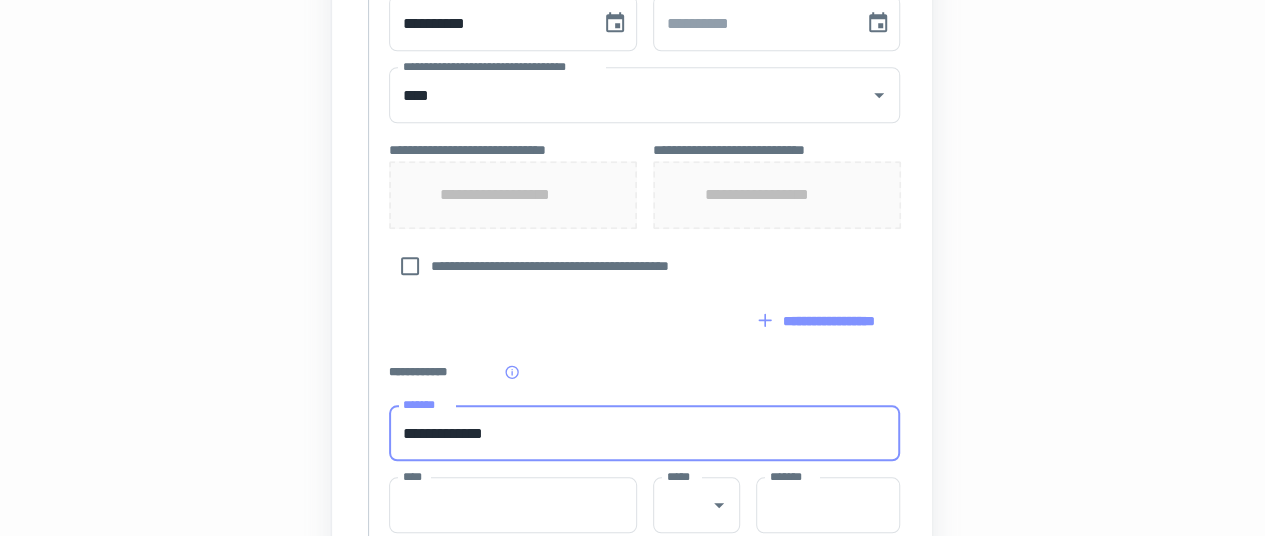 type on "*****" 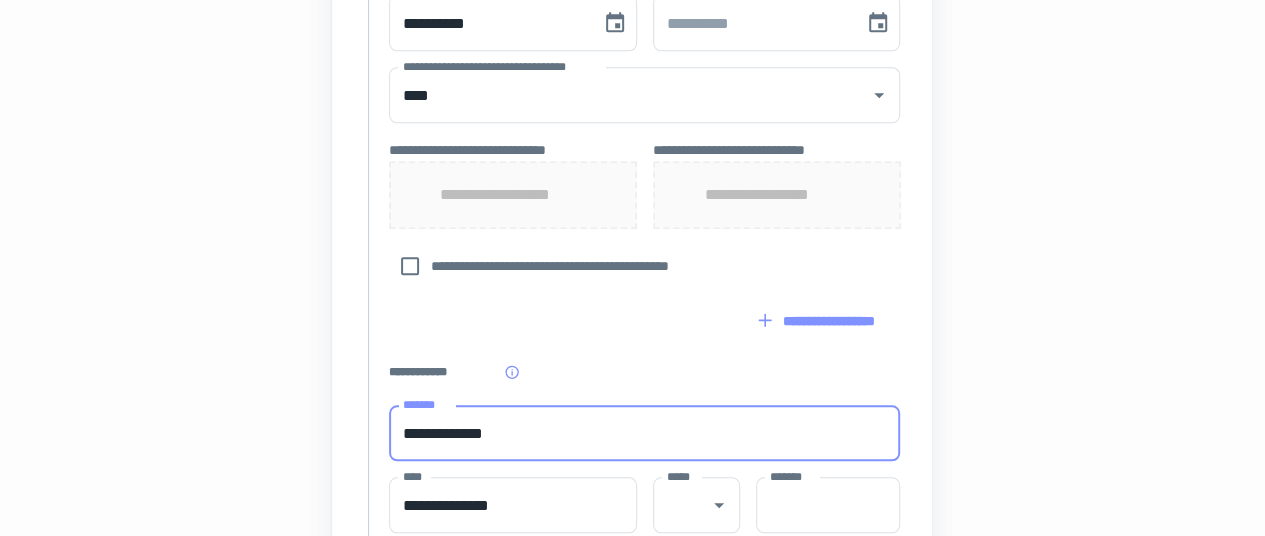 type on "**" 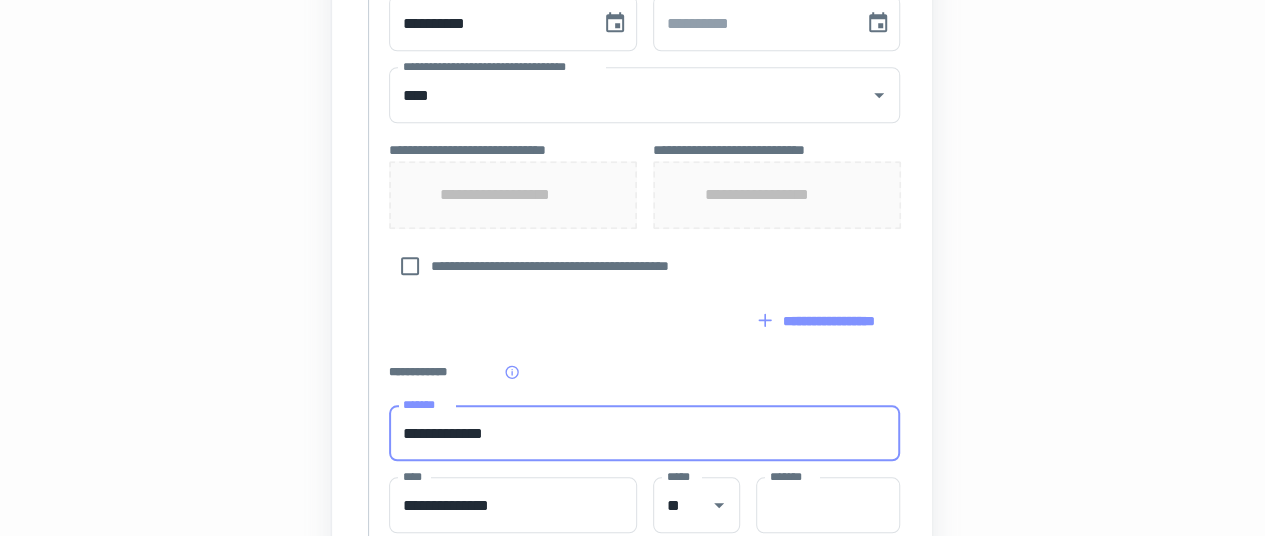 type on "*****" 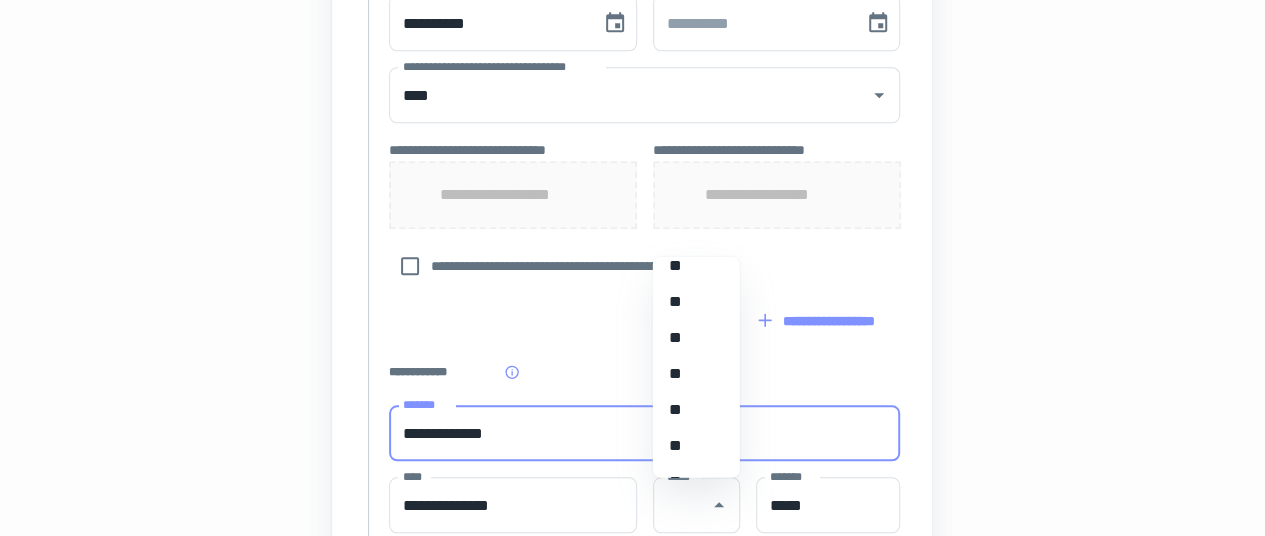 scroll, scrollTop: 126, scrollLeft: 0, axis: vertical 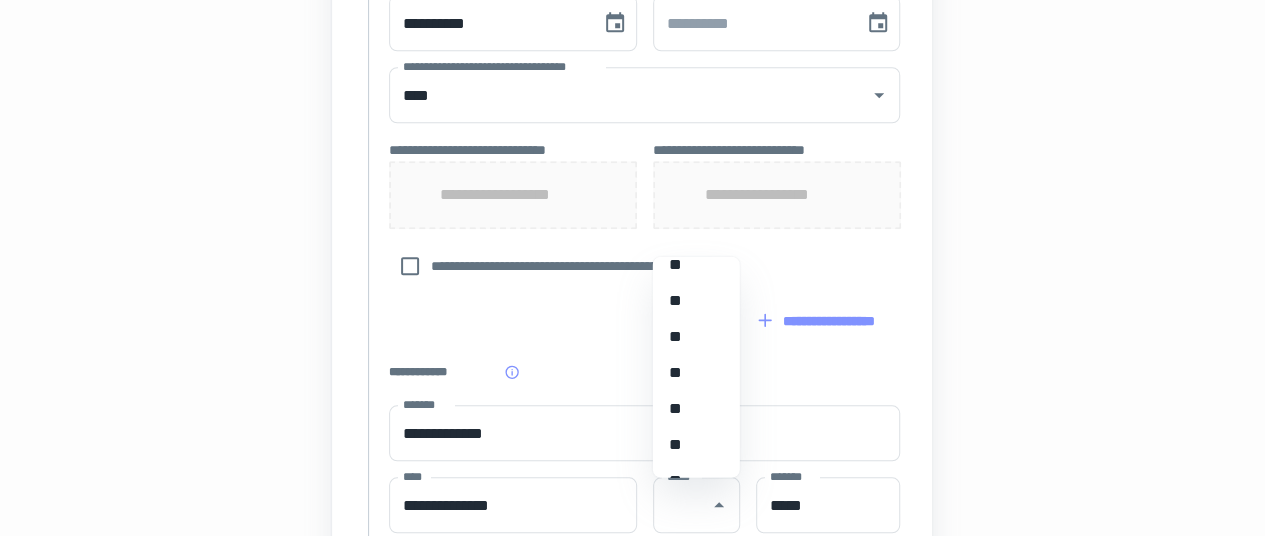 click on "**********" at bounding box center (632, 20) 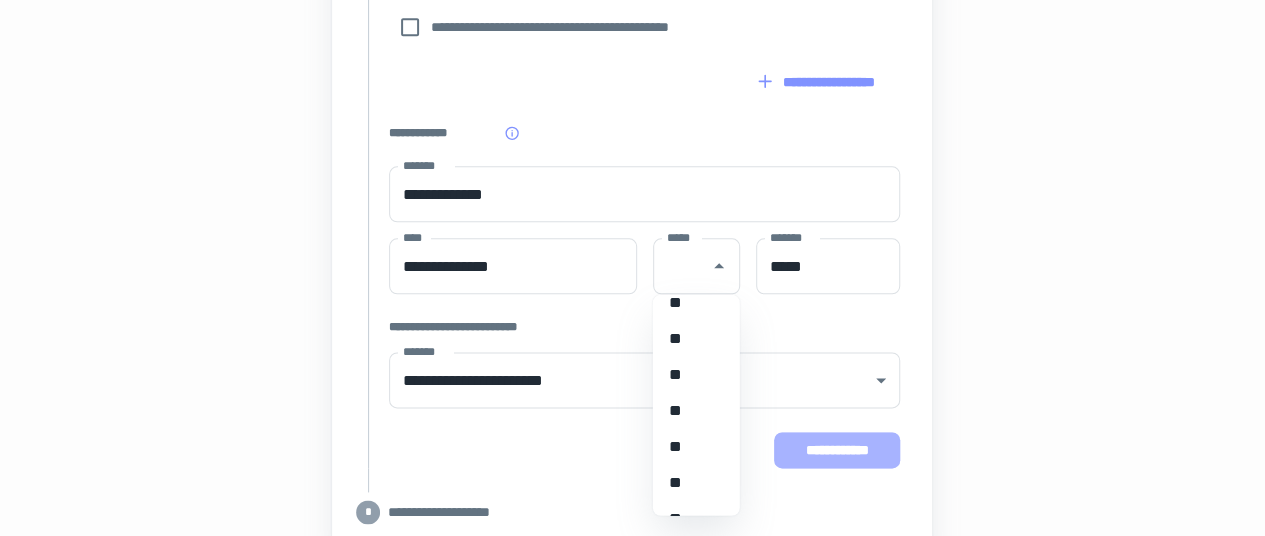 click on "**********" at bounding box center (837, 450) 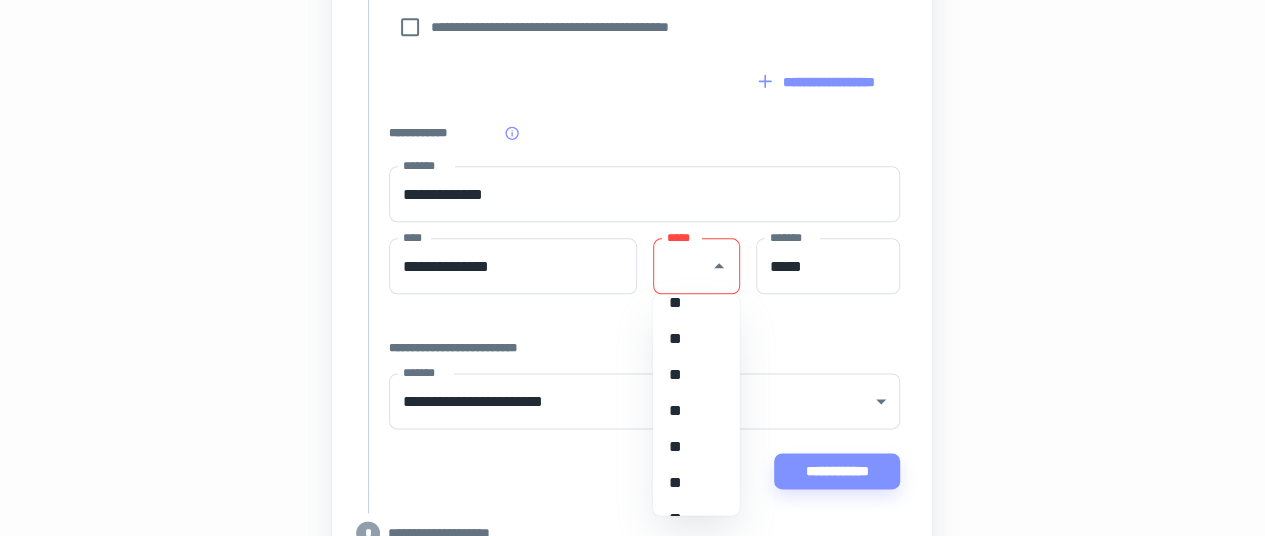 click on "*****" at bounding box center (696, 266) 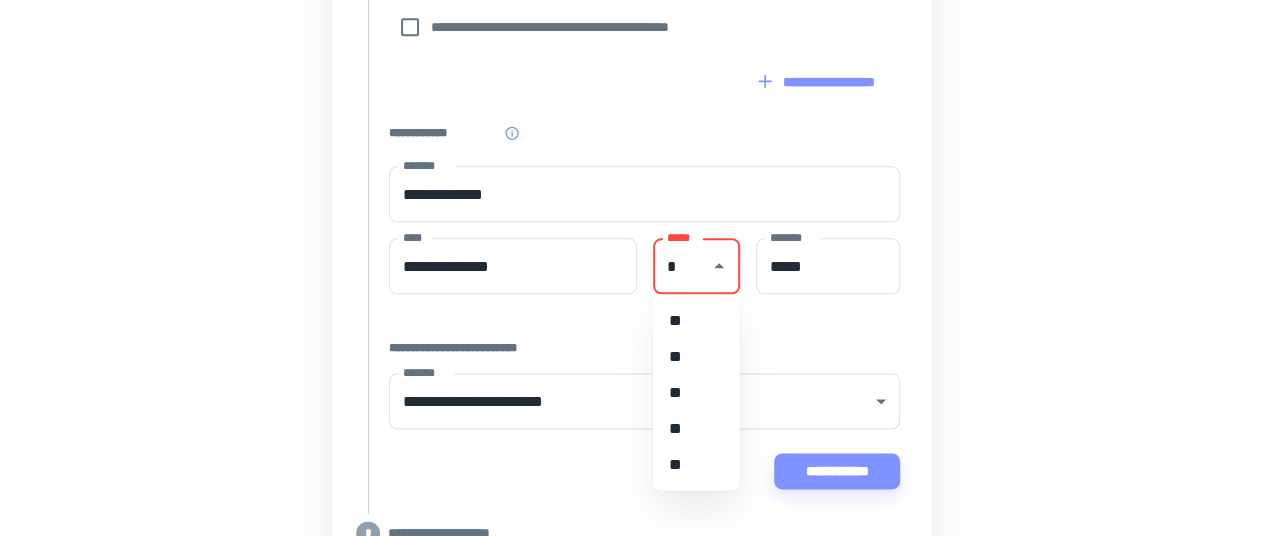 type on "**" 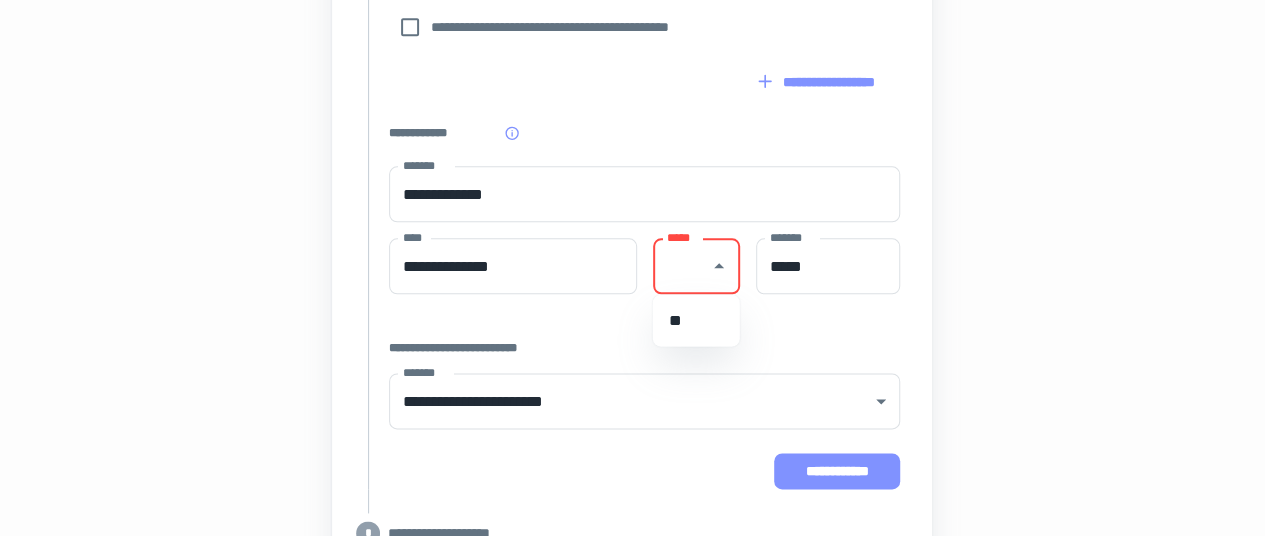click on "**********" at bounding box center [837, 471] 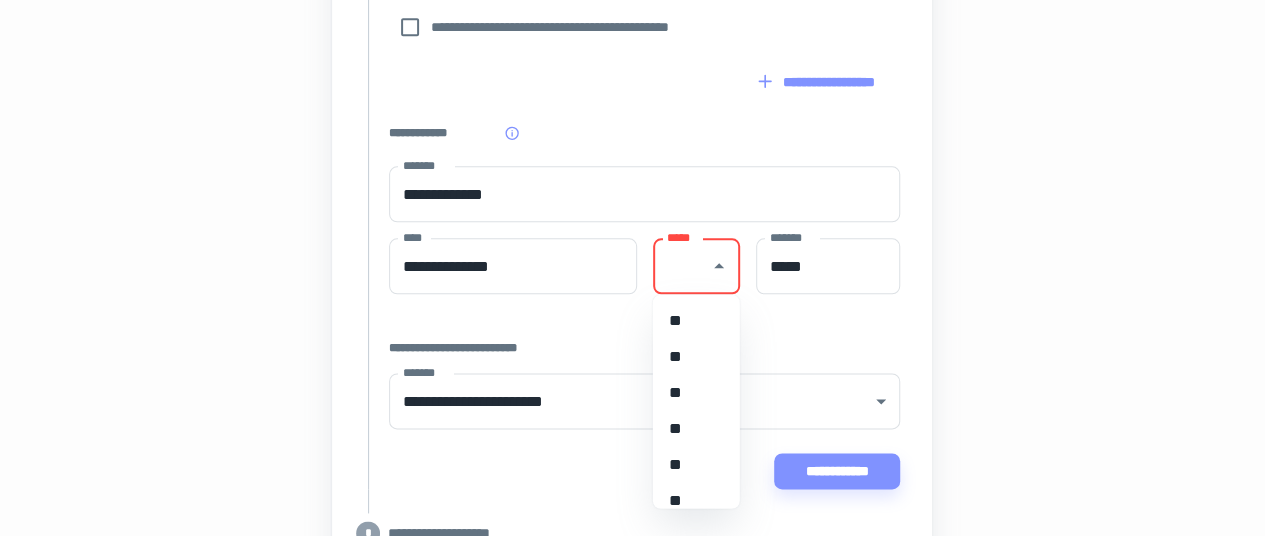 click on "*****" at bounding box center [681, 266] 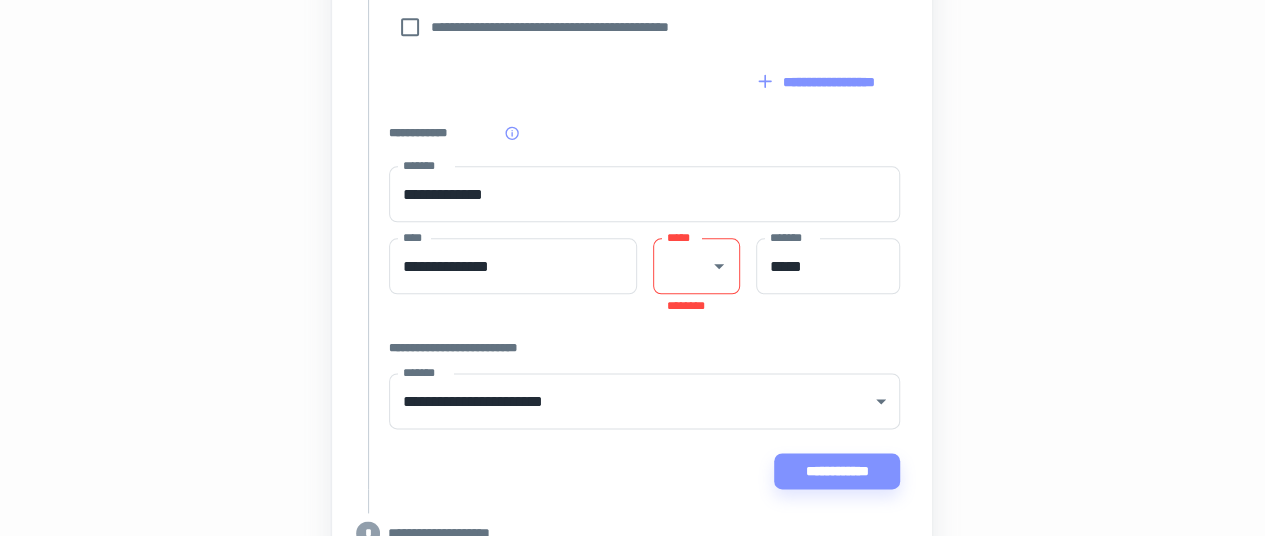click on "**********" at bounding box center (644, 348) 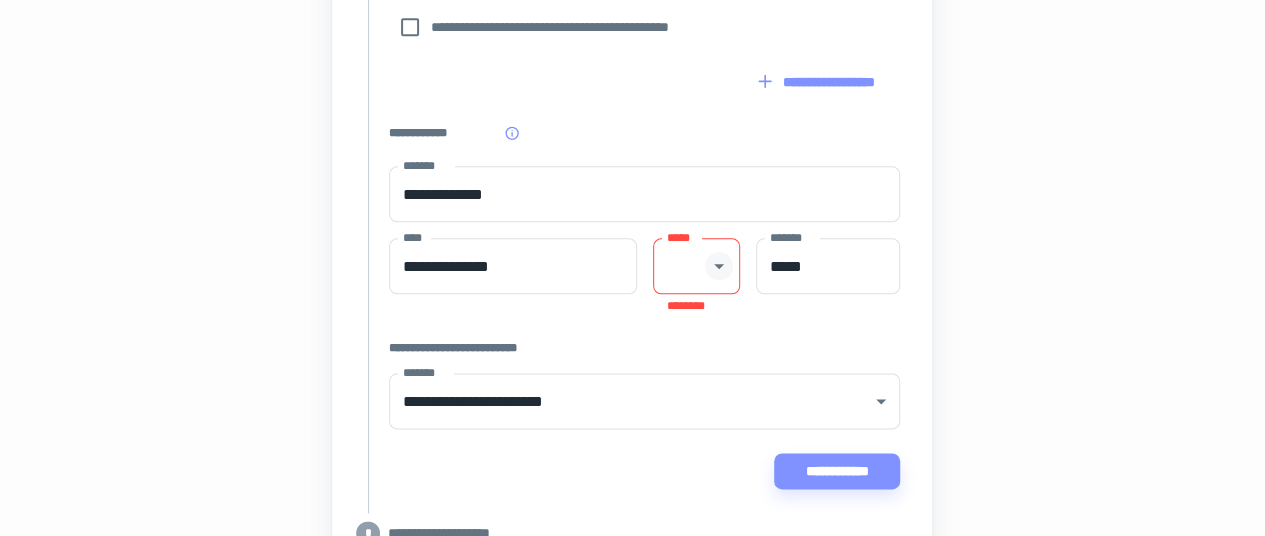 click 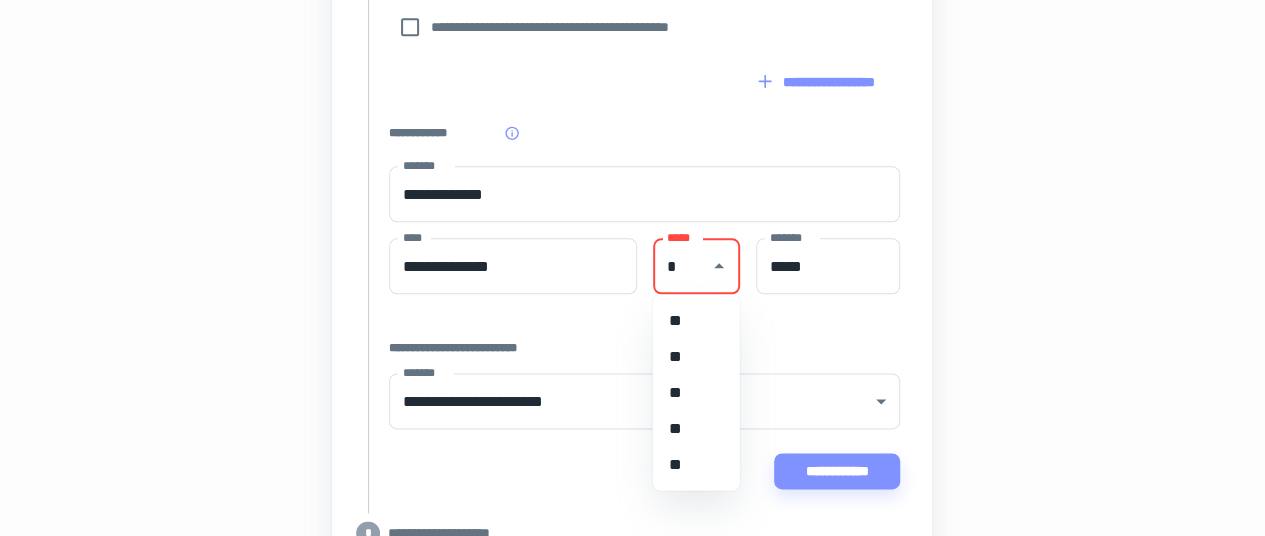 type on "**" 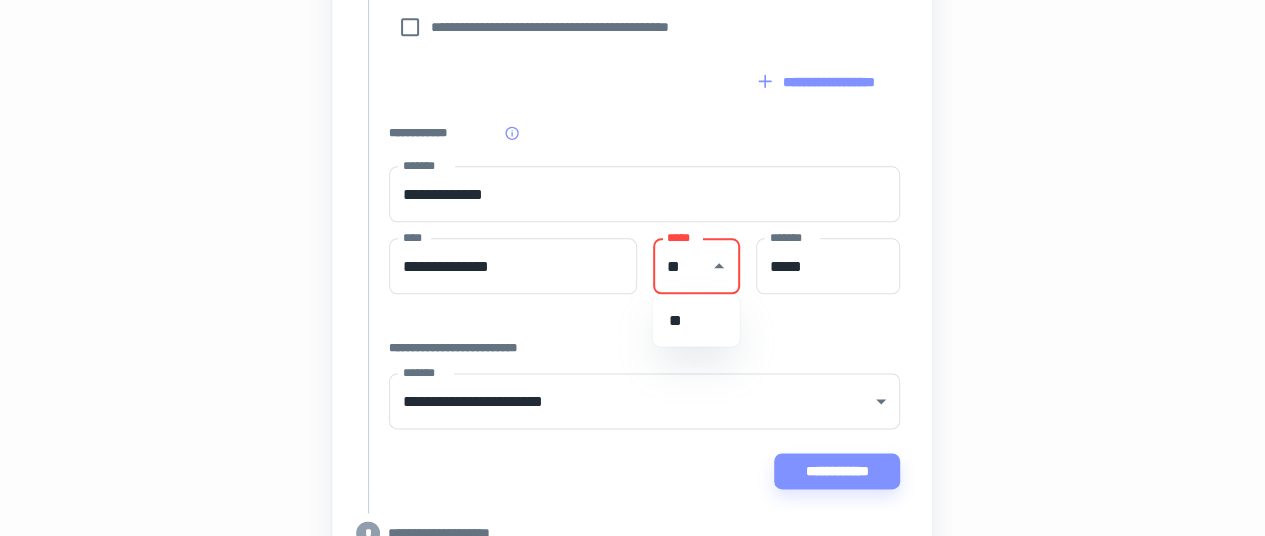 click on "**" at bounding box center (696, 320) 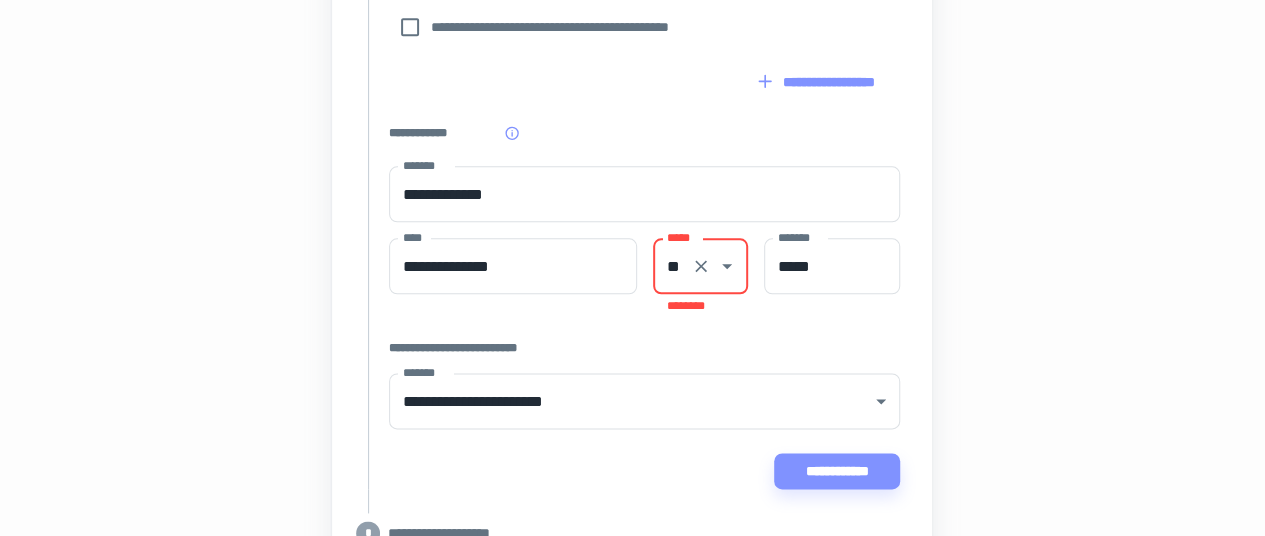 click on "**********" at bounding box center [644, -120] 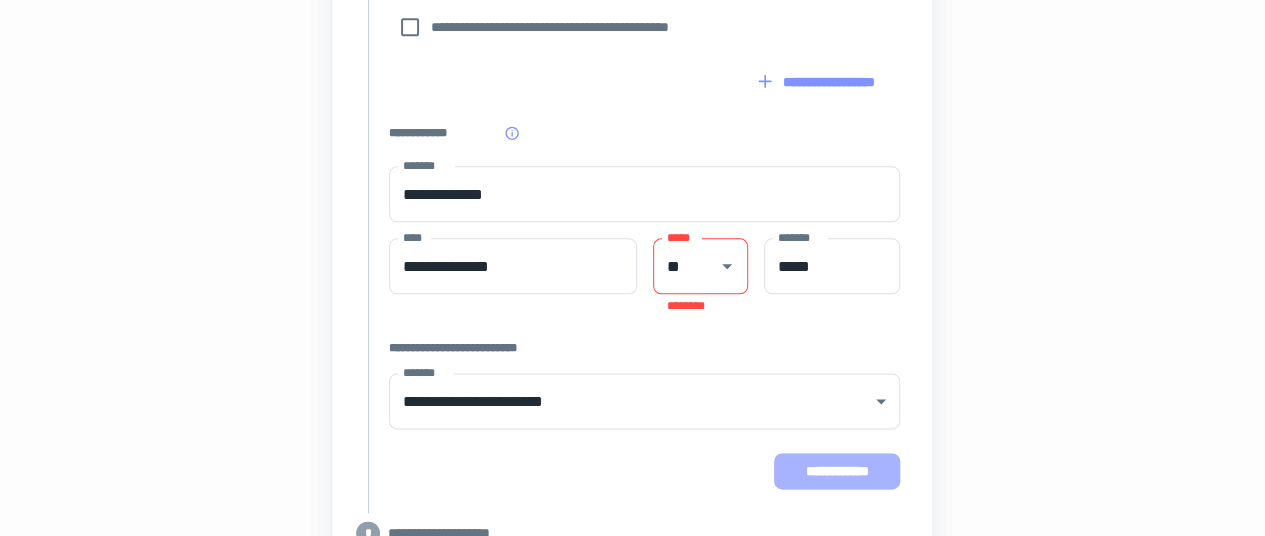 click on "**********" at bounding box center (837, 471) 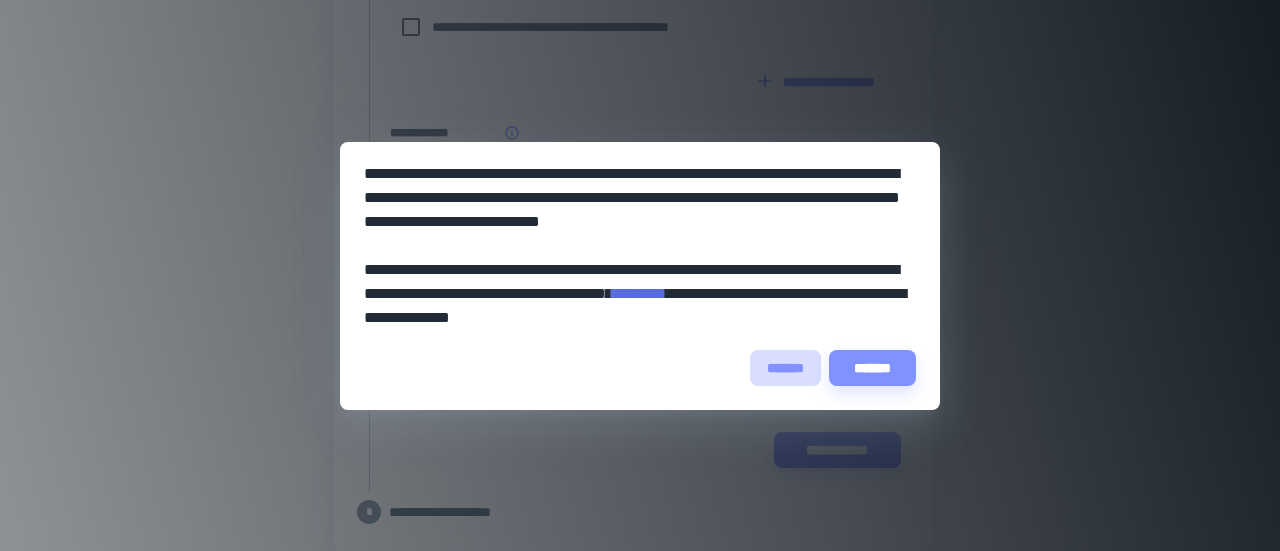click on "*******" at bounding box center (785, 368) 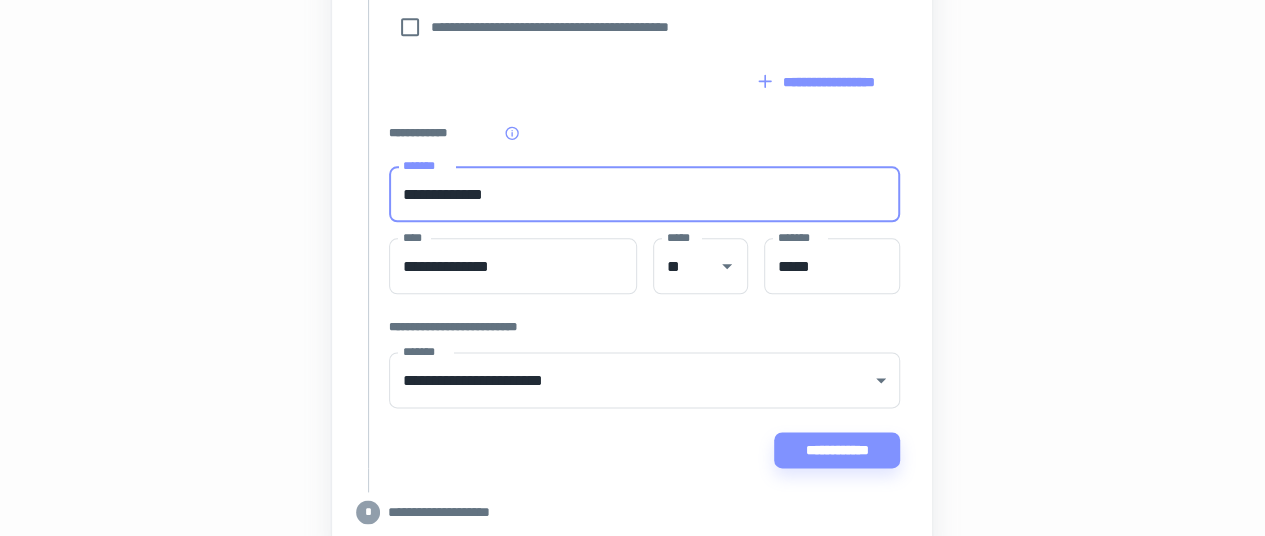 click on "**********" at bounding box center (644, 194) 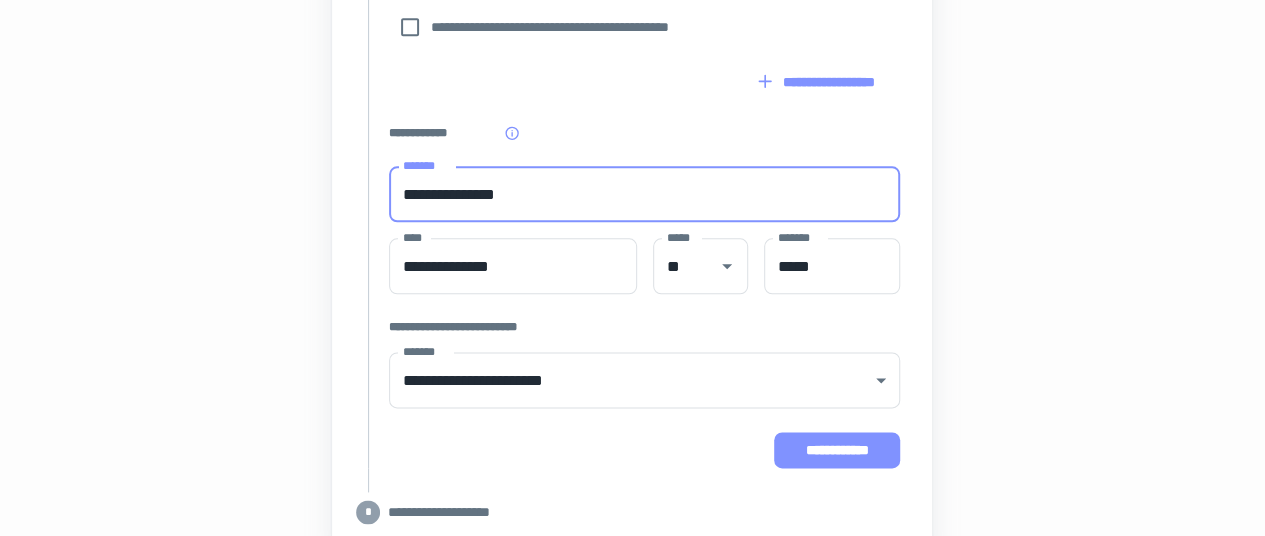 type on "**********" 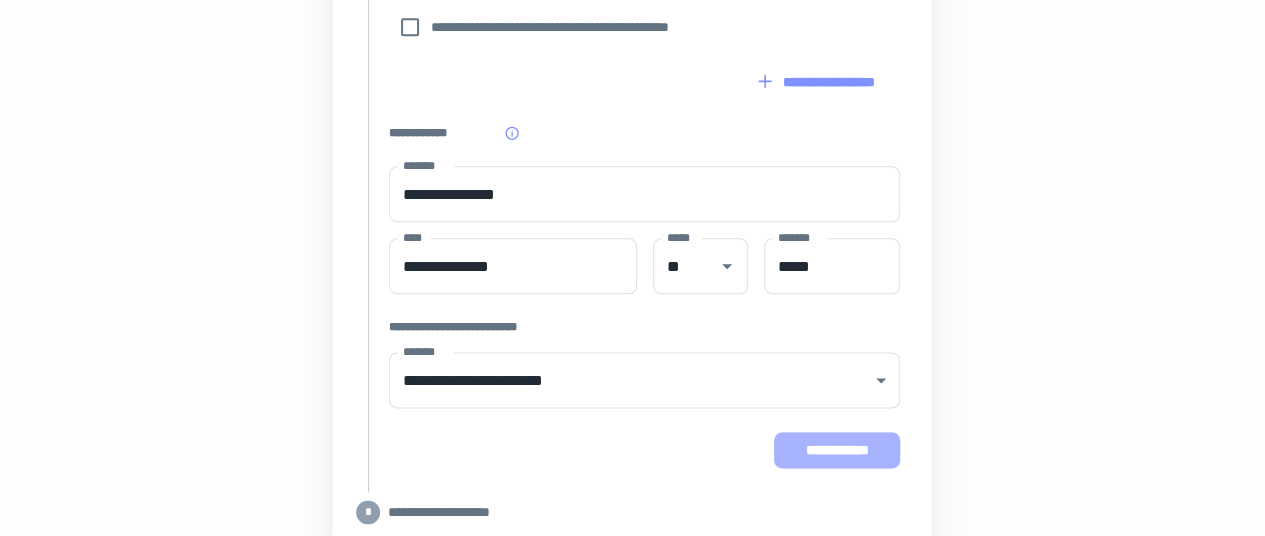 click on "**********" at bounding box center (837, 450) 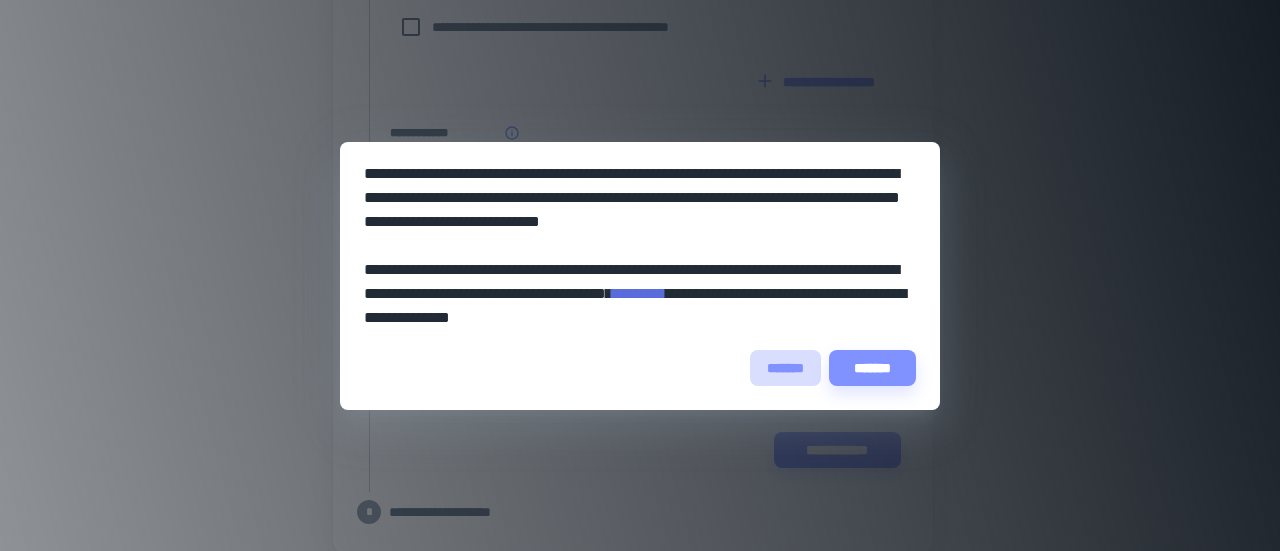 click on "*******" at bounding box center (785, 368) 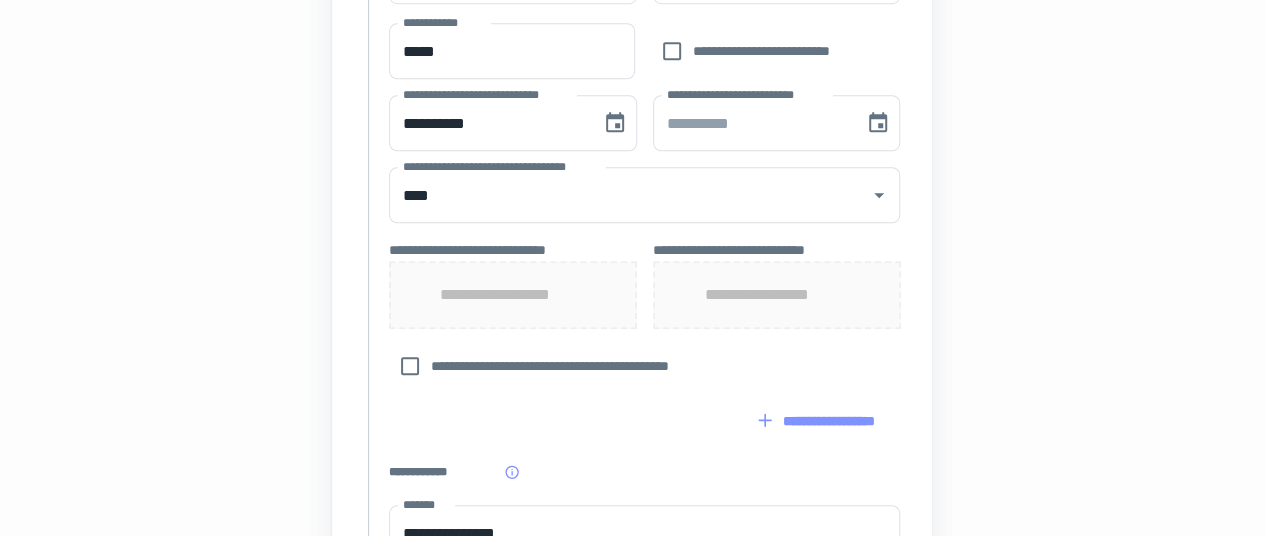 scroll, scrollTop: 760, scrollLeft: 0, axis: vertical 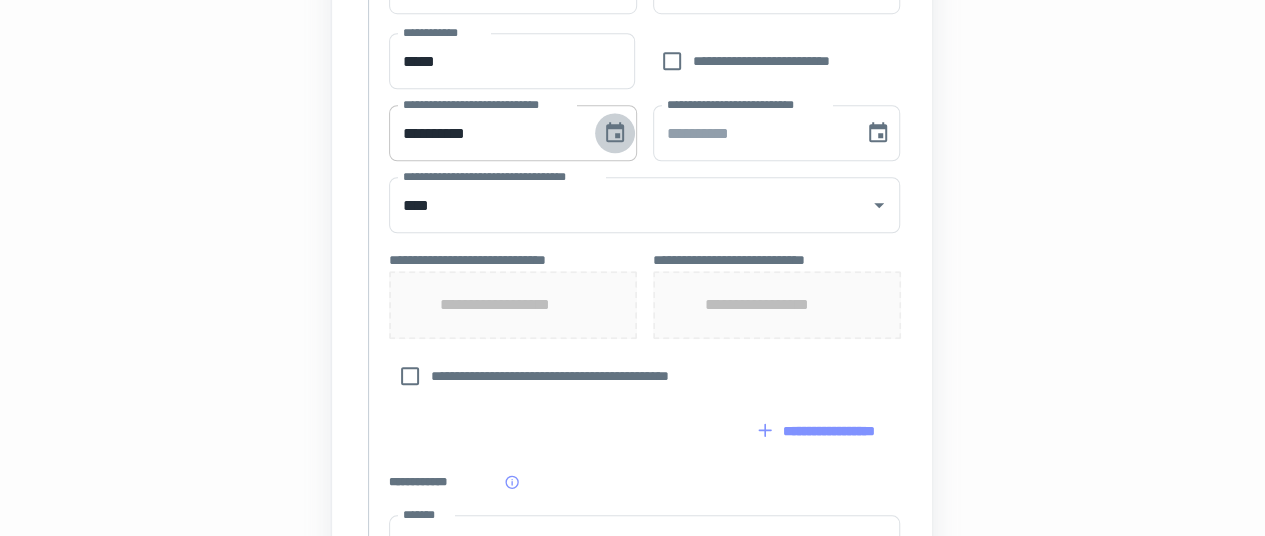 click at bounding box center (615, 133) 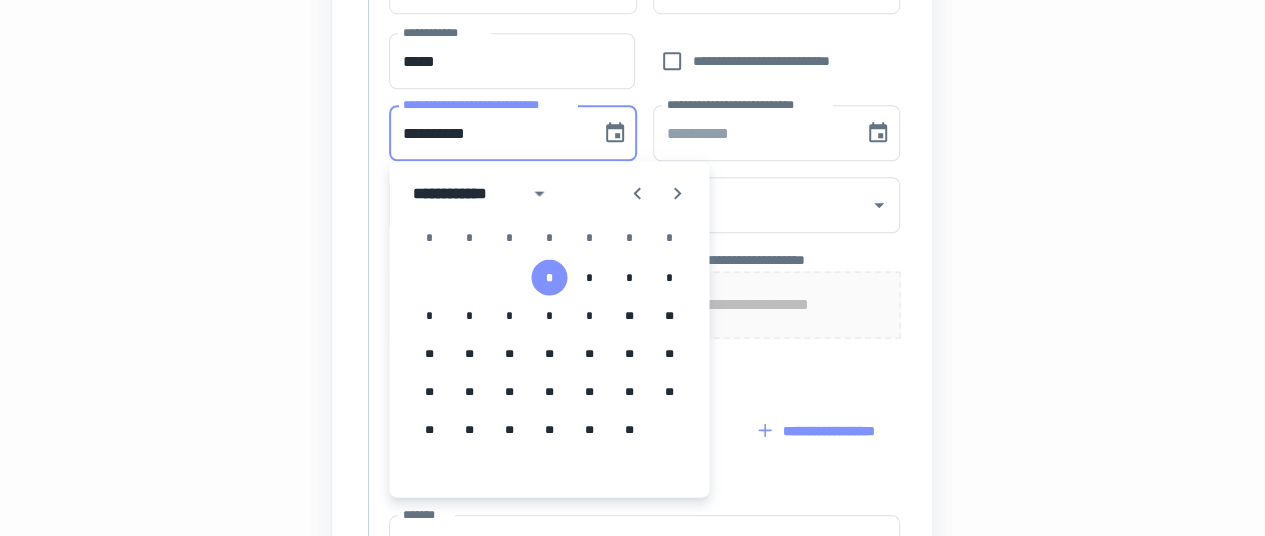 click on "**********" at bounding box center [488, 133] 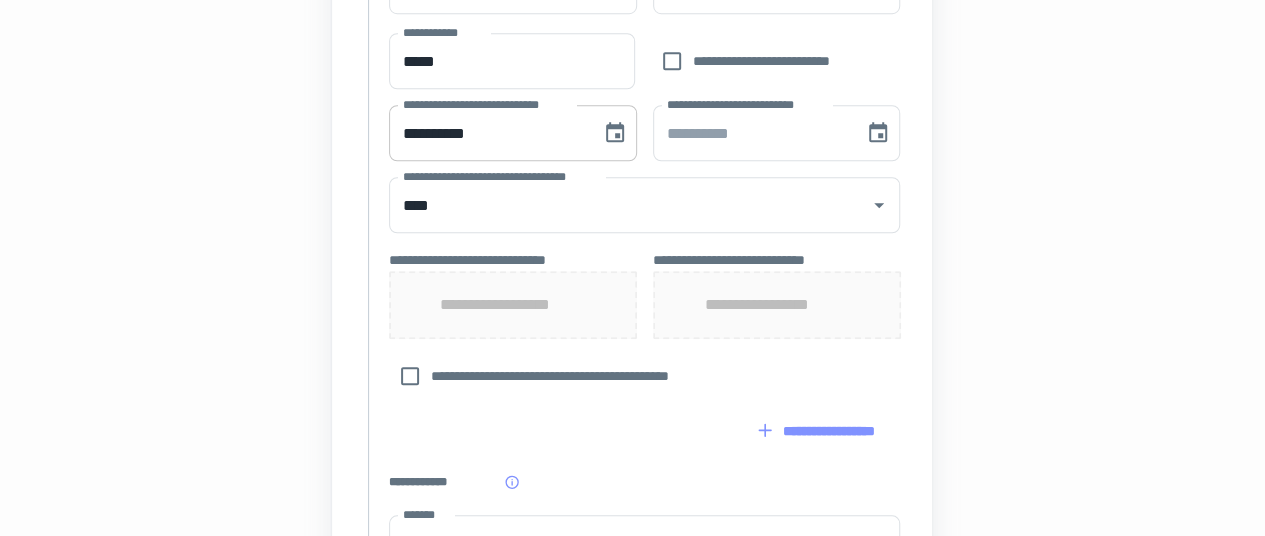 type 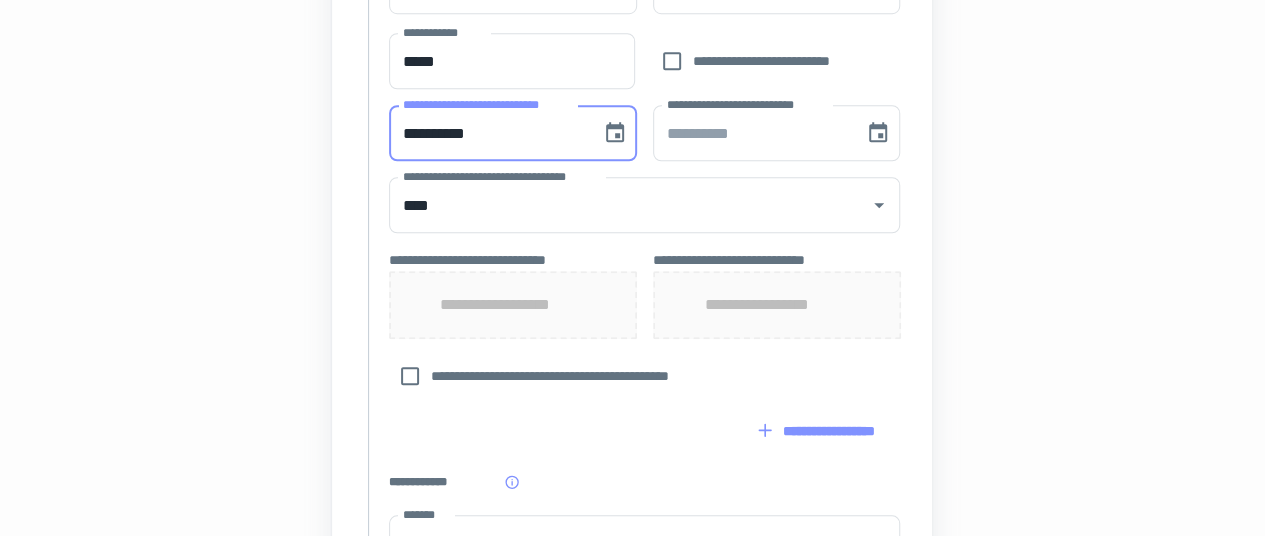 click on "**********" at bounding box center [488, 133] 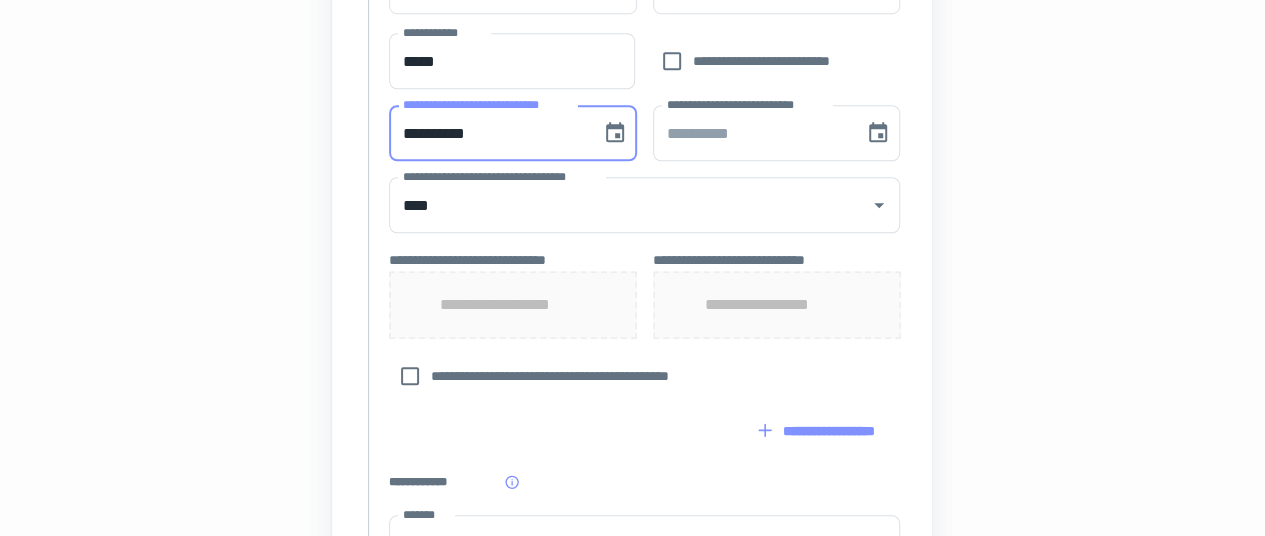 type on "**********" 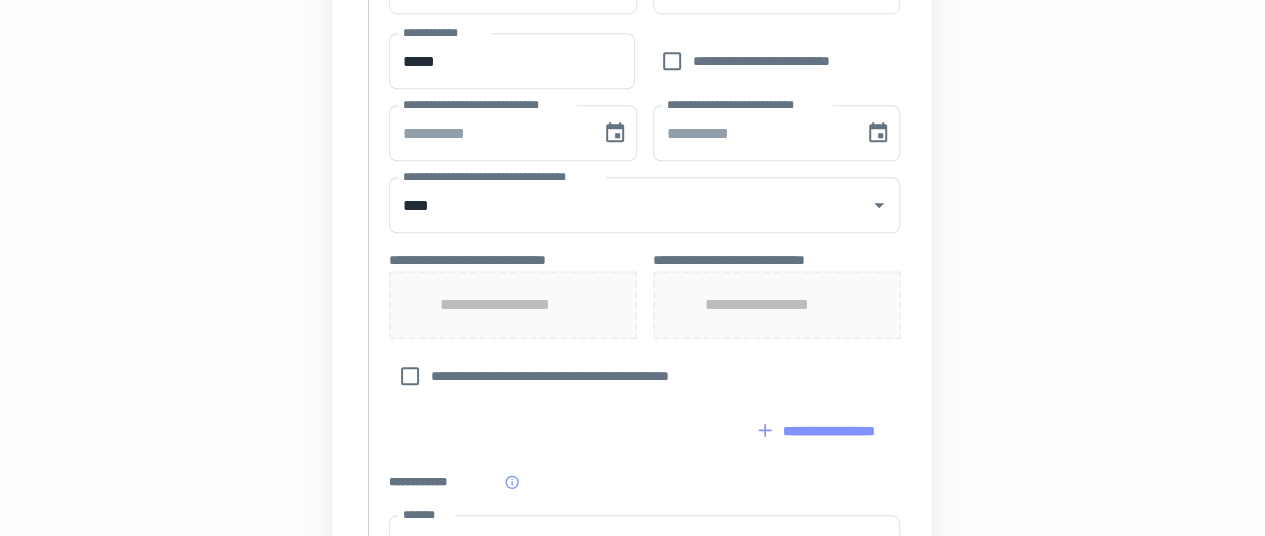 click on "**********" at bounding box center [632, 130] 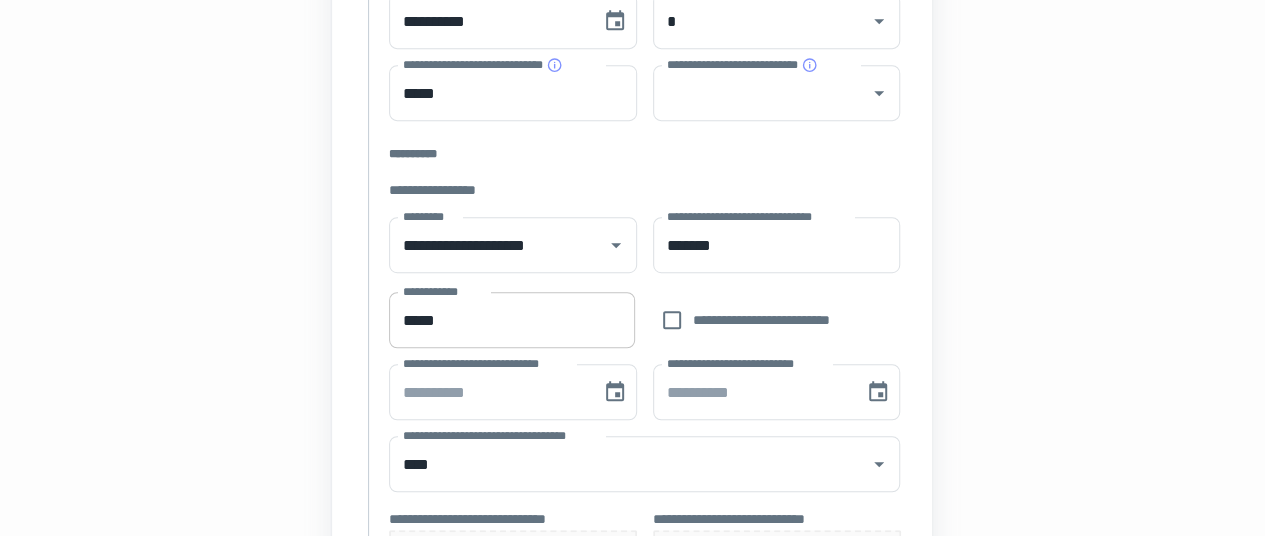 scroll, scrollTop: 498, scrollLeft: 0, axis: vertical 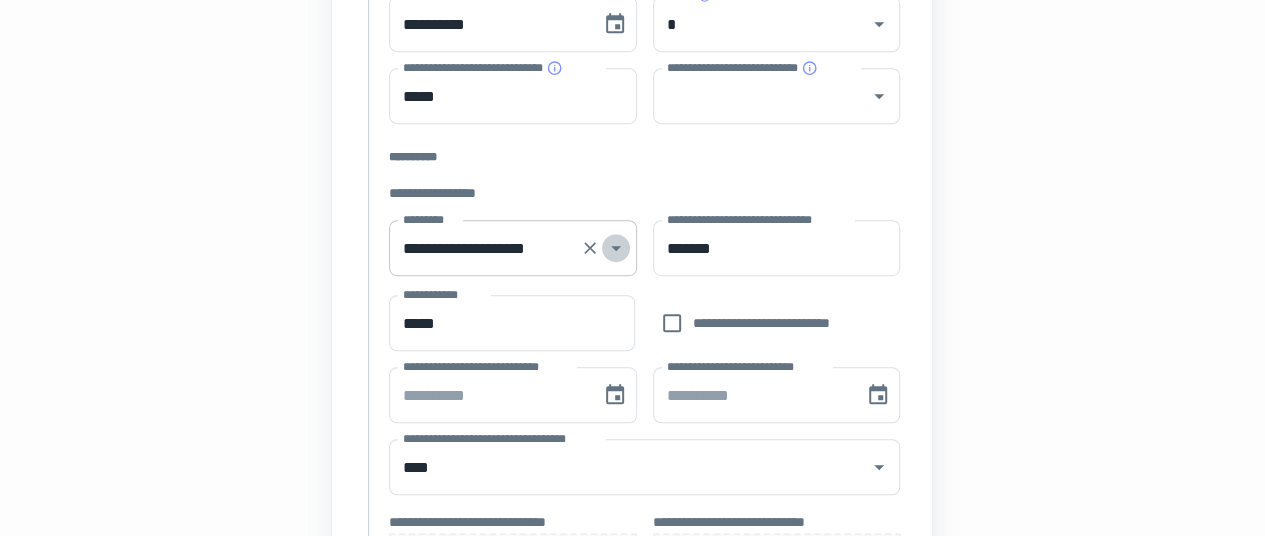 click 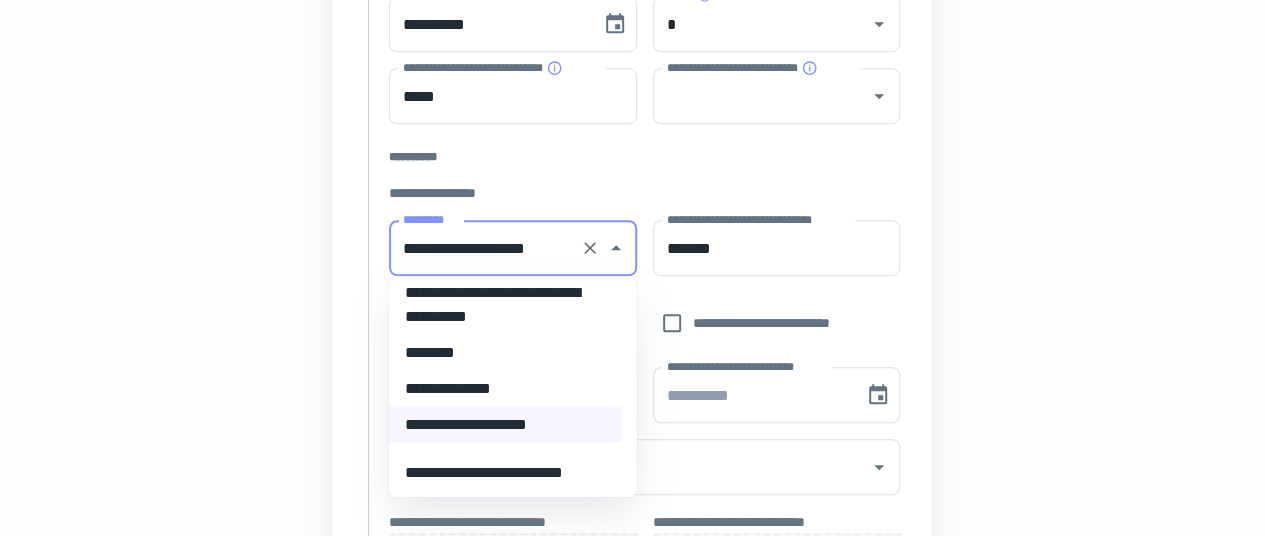 scroll, scrollTop: 10008, scrollLeft: 0, axis: vertical 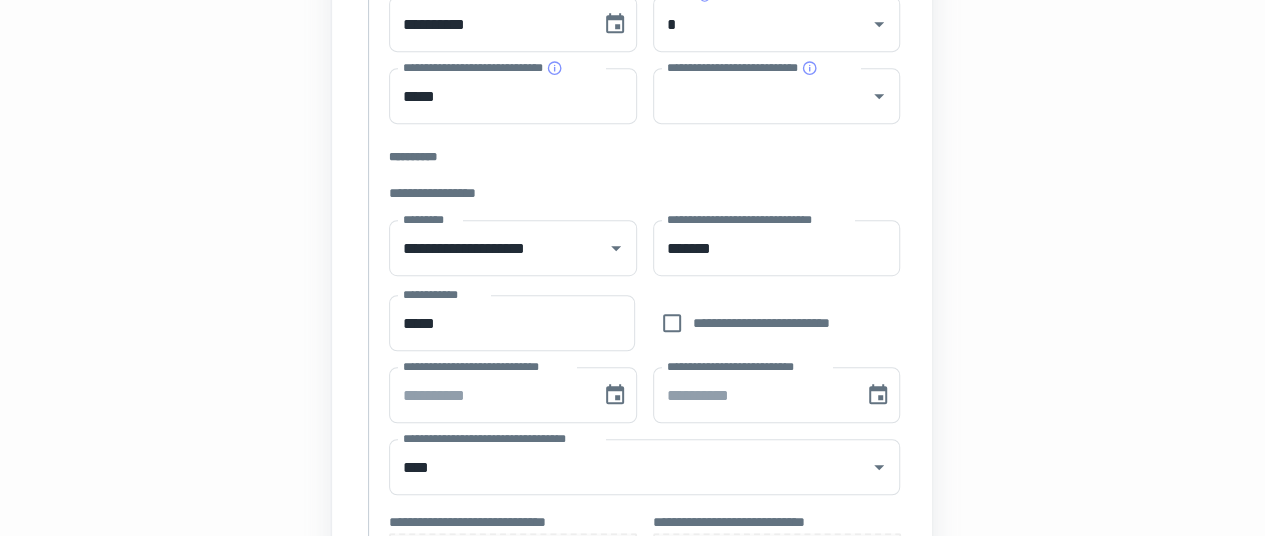 click on "**********" at bounding box center [632, 392] 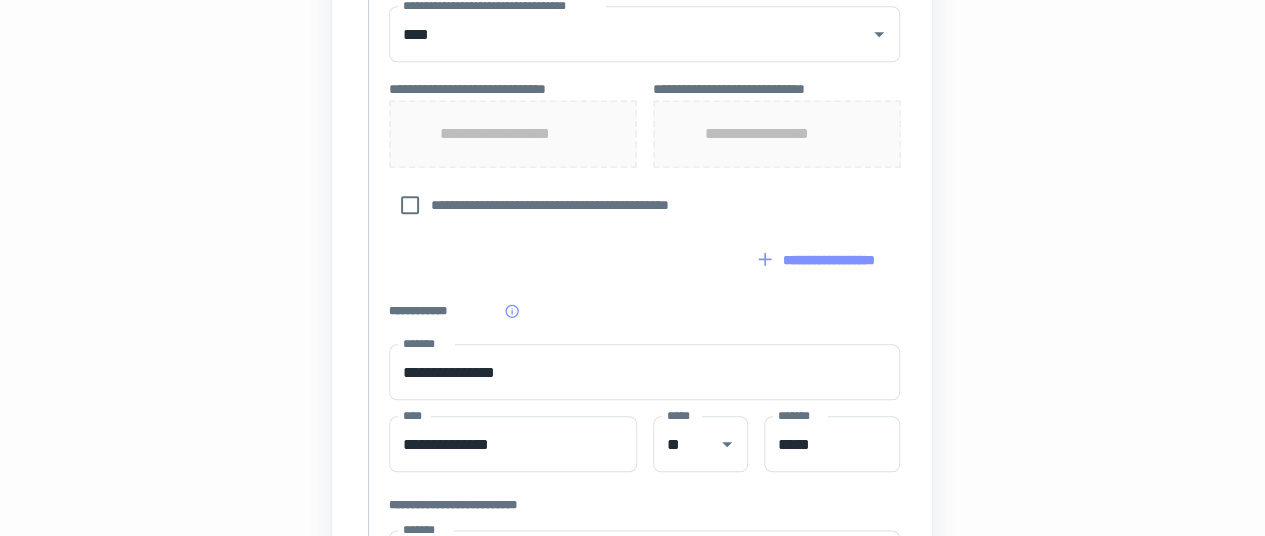 scroll, scrollTop: 1154, scrollLeft: 0, axis: vertical 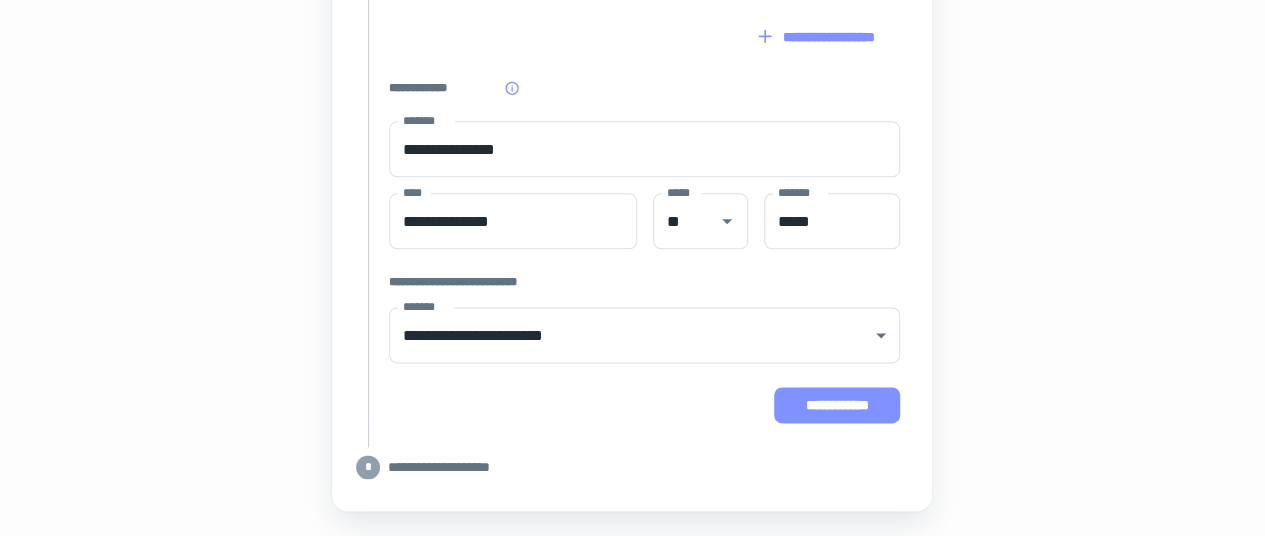 click on "**********" at bounding box center (837, 405) 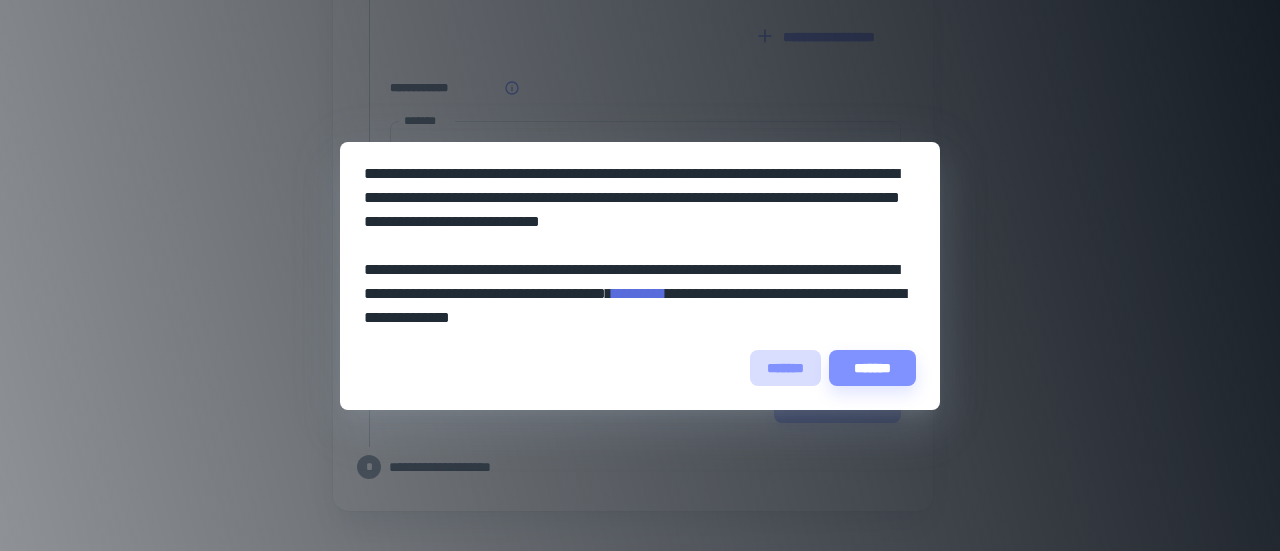 click on "*******" at bounding box center (785, 368) 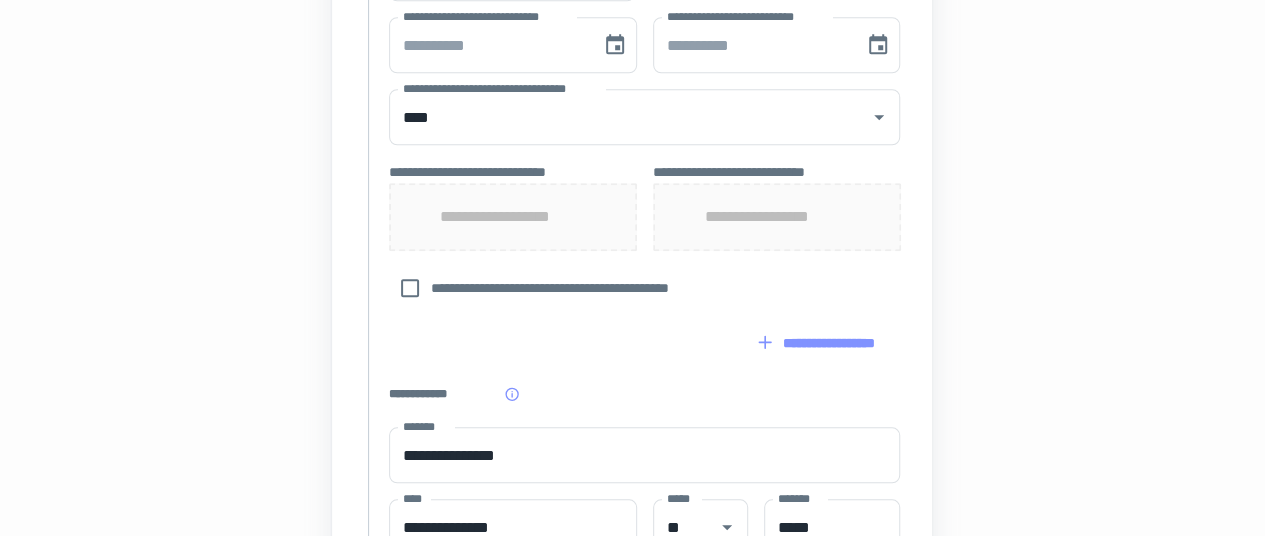 scroll, scrollTop: 851, scrollLeft: 0, axis: vertical 